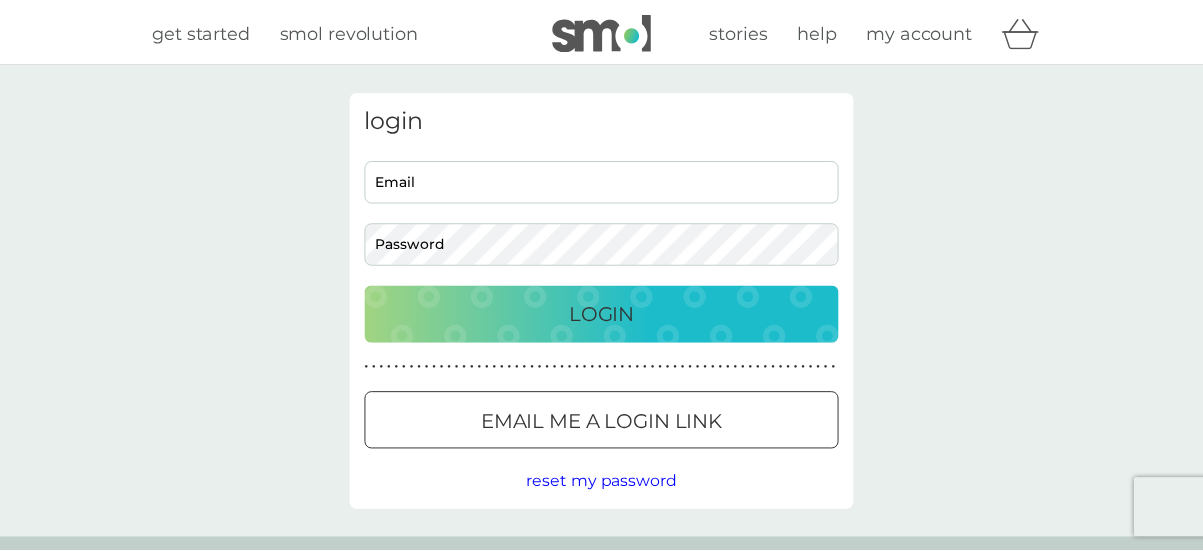 scroll, scrollTop: 0, scrollLeft: 0, axis: both 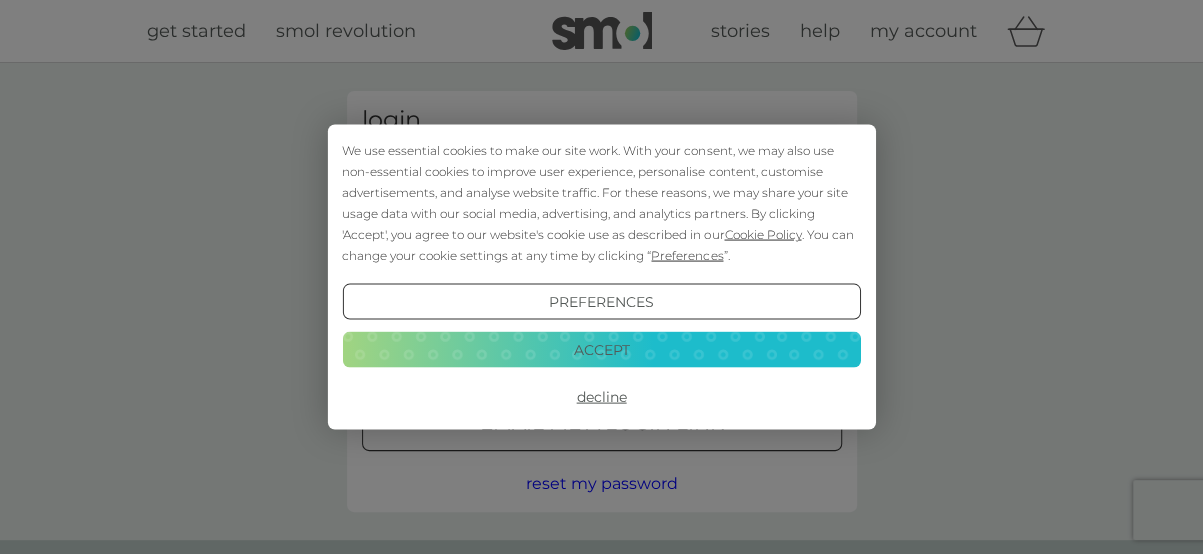 type on "[FIRST].[LAST]@[DOMAIN]" 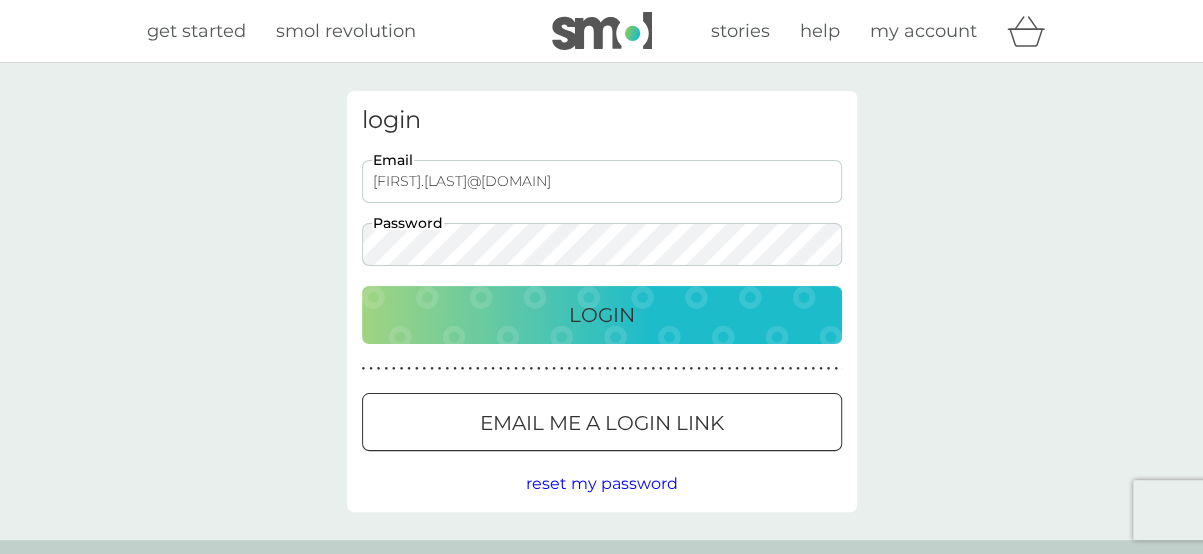 click on "Login" at bounding box center [602, 315] 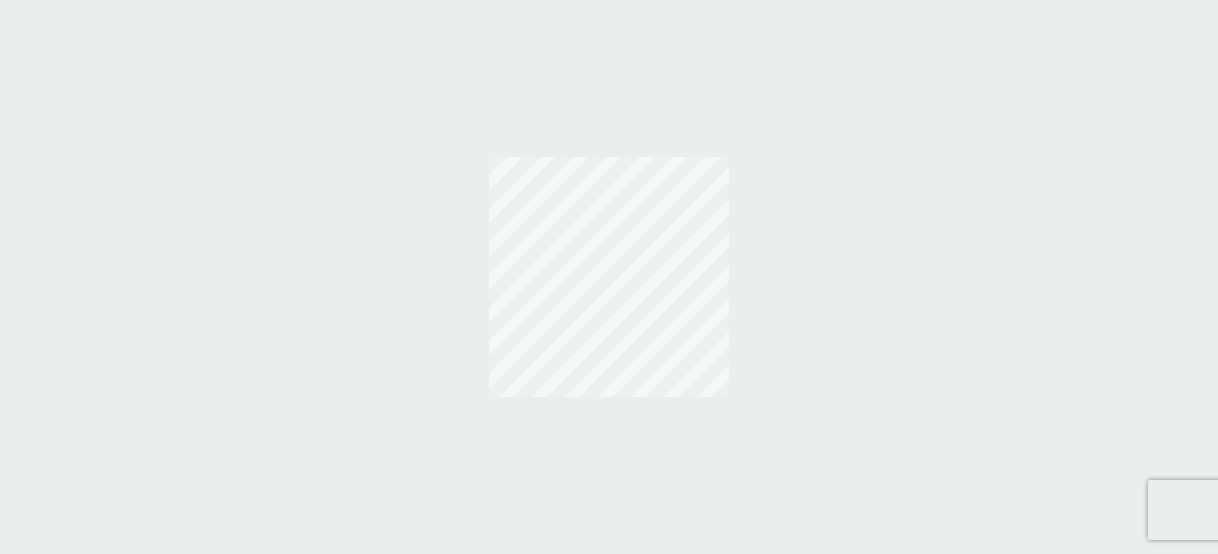 scroll, scrollTop: 0, scrollLeft: 0, axis: both 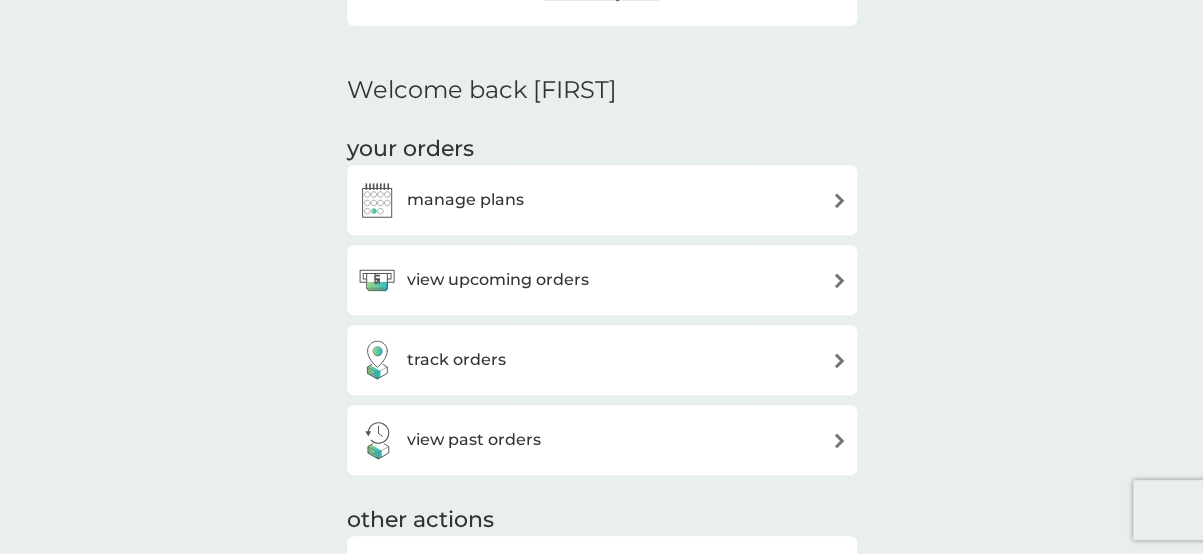 click on "manage plans" at bounding box center [440, 200] 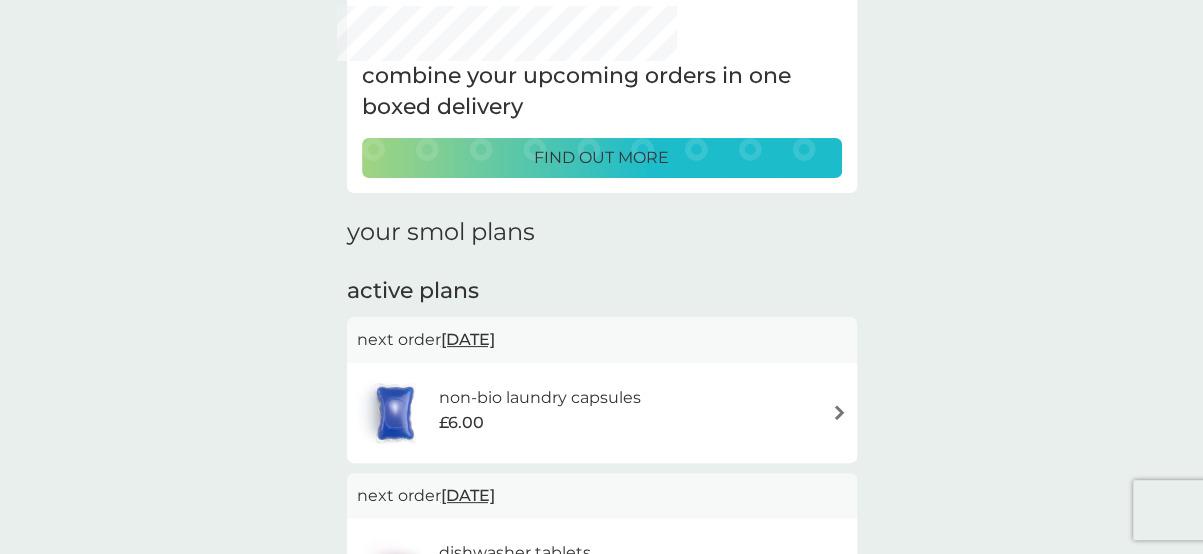 scroll, scrollTop: 0, scrollLeft: 0, axis: both 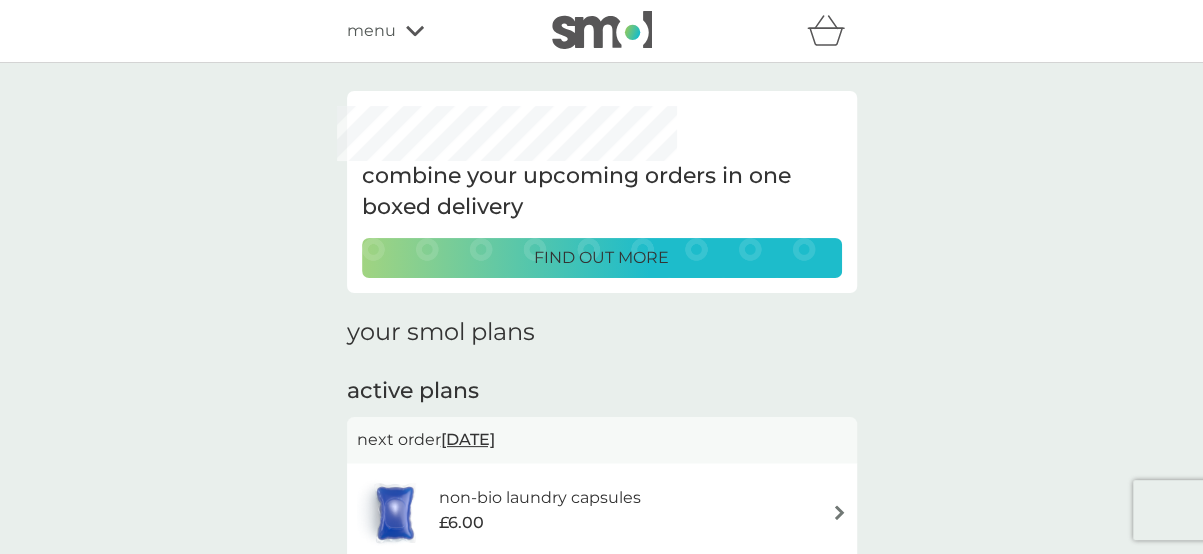 click 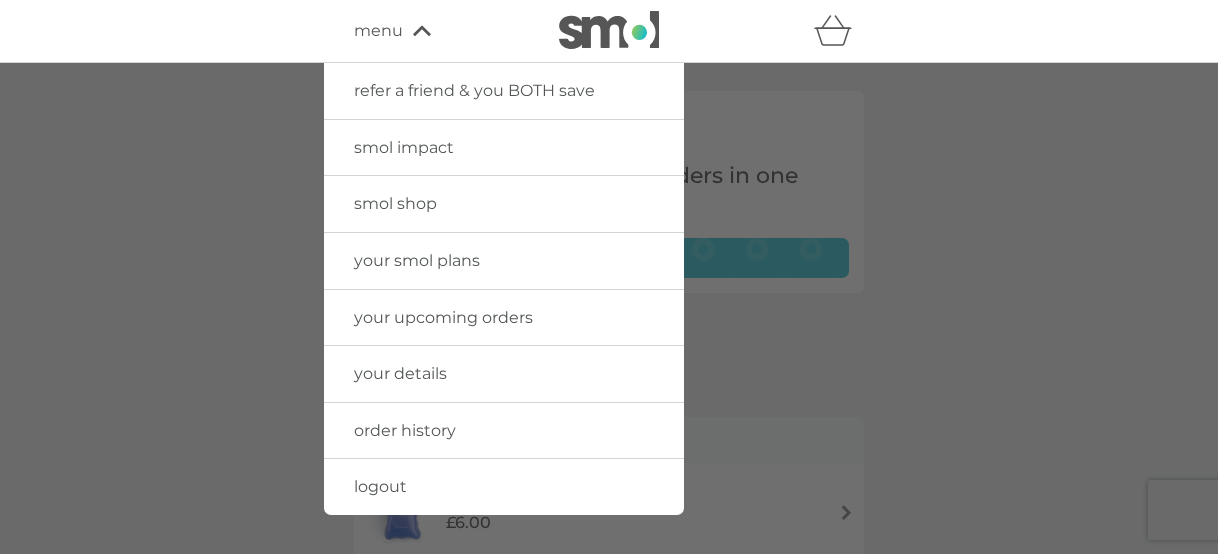 drag, startPoint x: 459, startPoint y: 254, endPoint x: 488, endPoint y: 259, distance: 29.427877 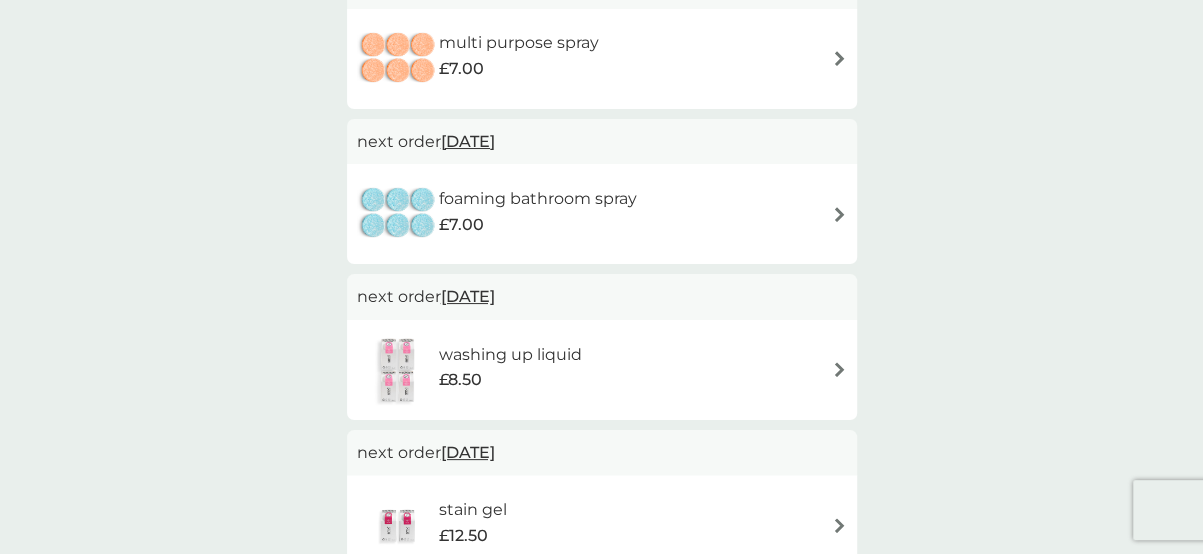 scroll, scrollTop: 1000, scrollLeft: 0, axis: vertical 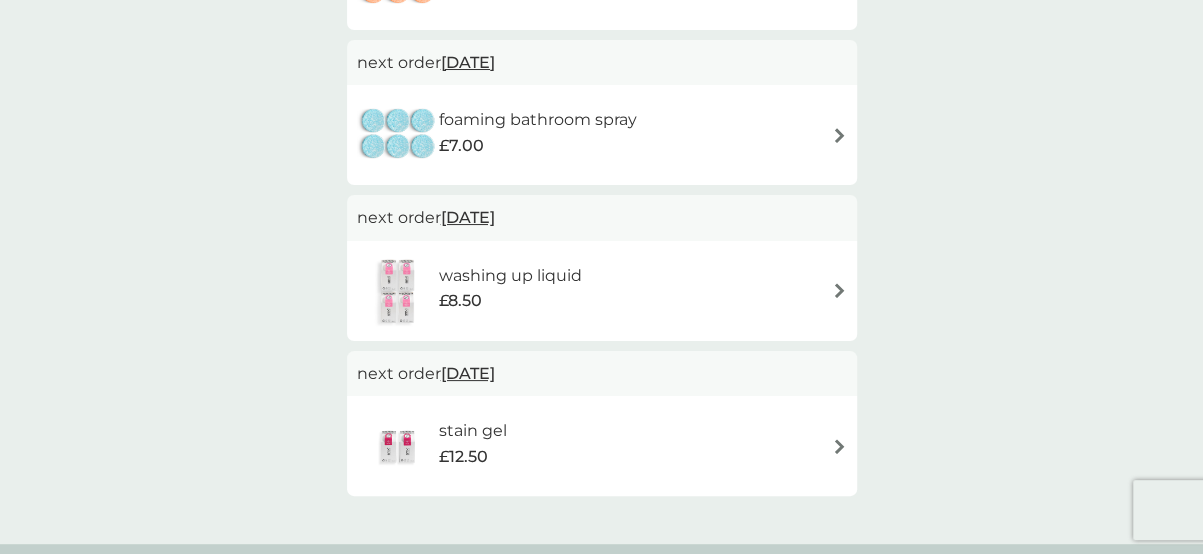 click on "washing up liquid £8.50" at bounding box center (602, 291) 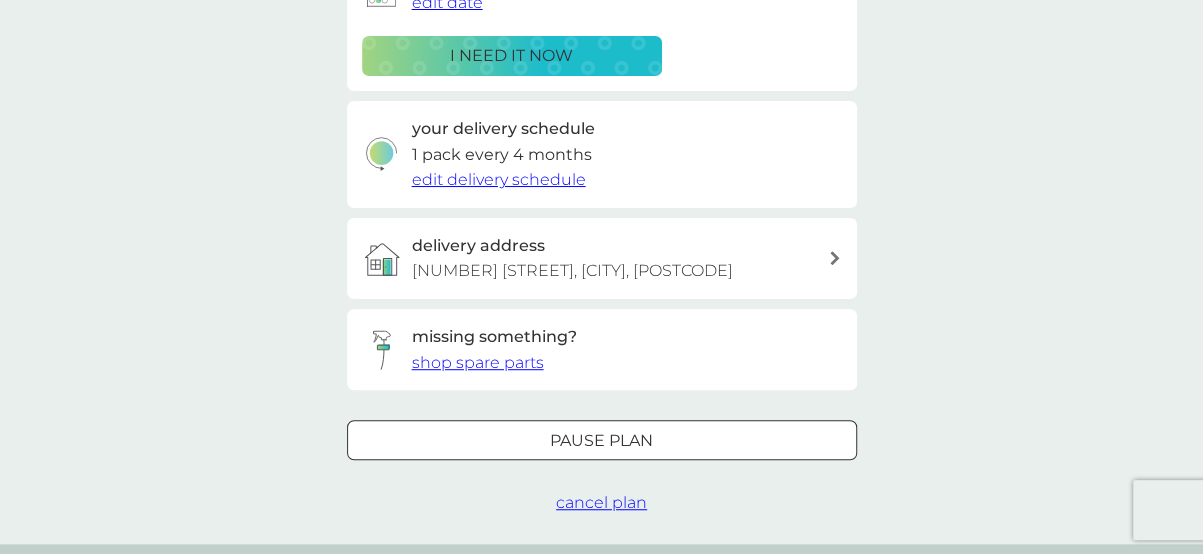 scroll, scrollTop: 400, scrollLeft: 0, axis: vertical 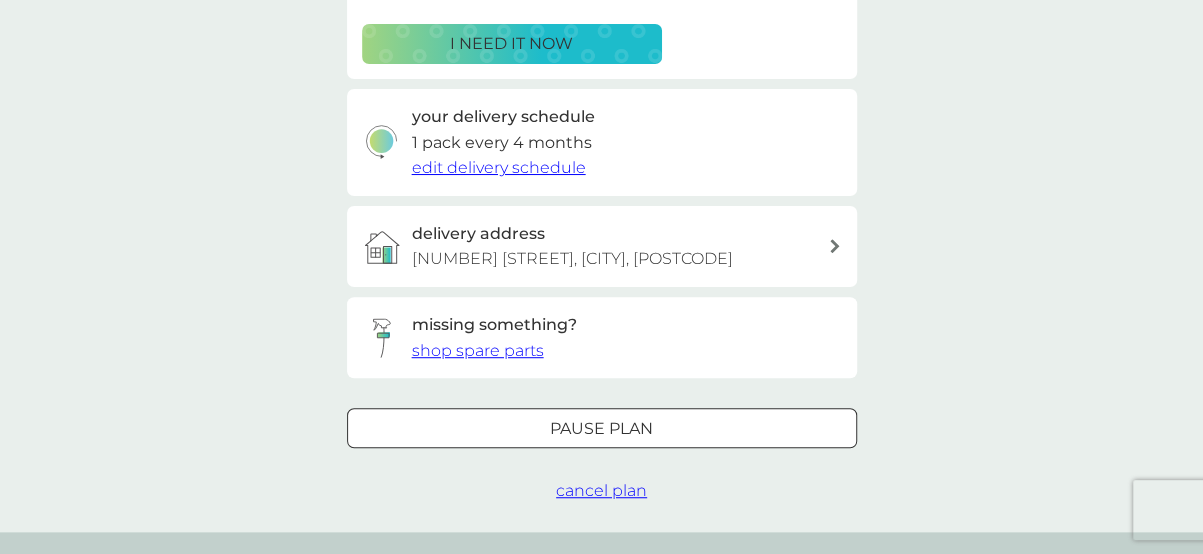 click on "cancel plan" at bounding box center [601, 490] 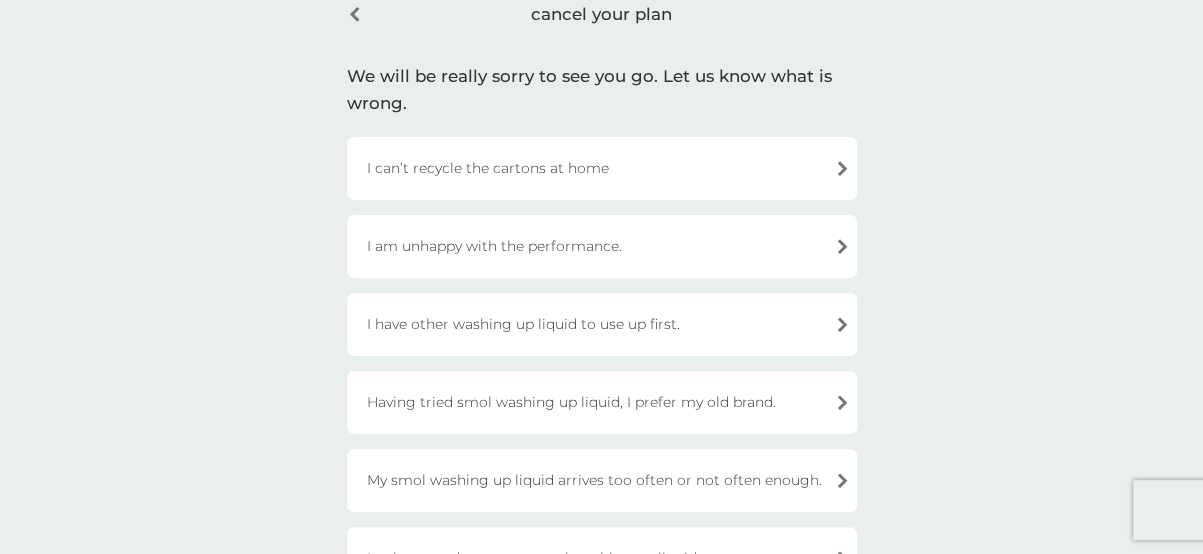scroll, scrollTop: 200, scrollLeft: 0, axis: vertical 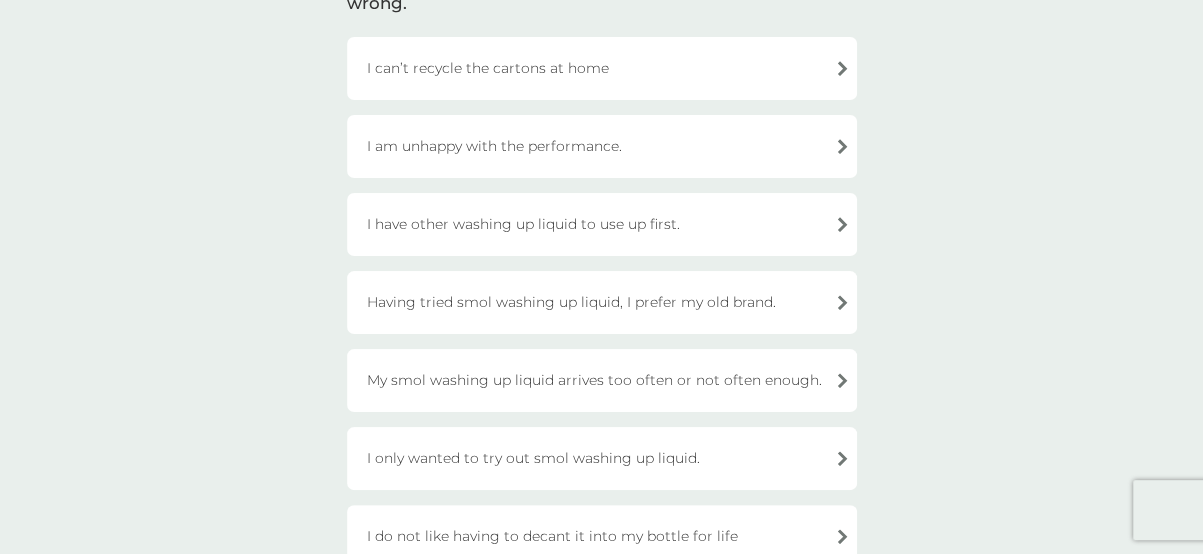 click on "Having tried smol washing up liquid, I prefer my old brand." at bounding box center [602, 302] 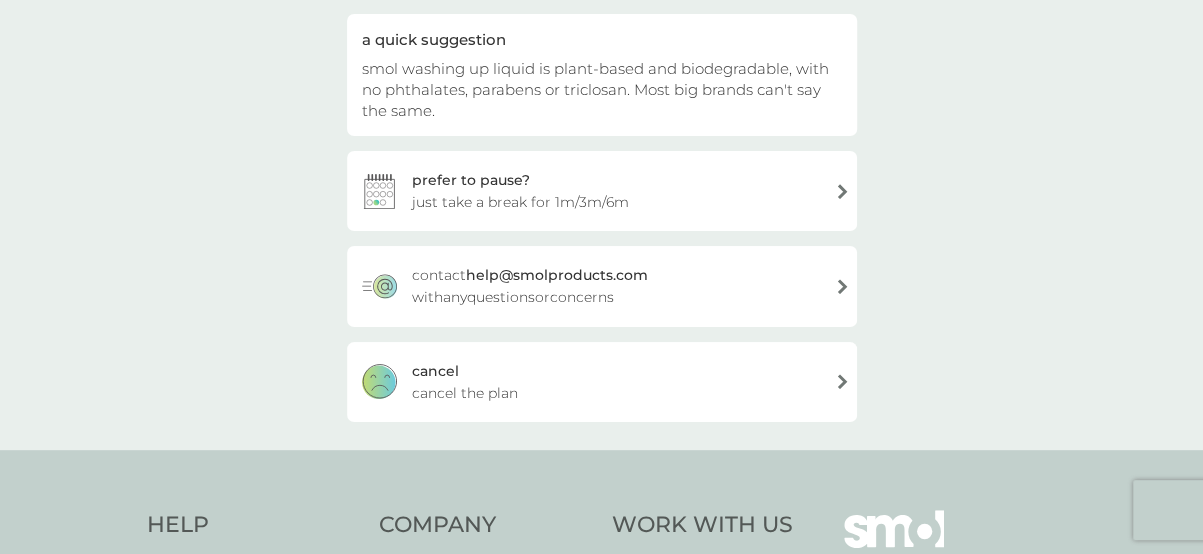 click on "cancel cancel the plan" at bounding box center (602, 382) 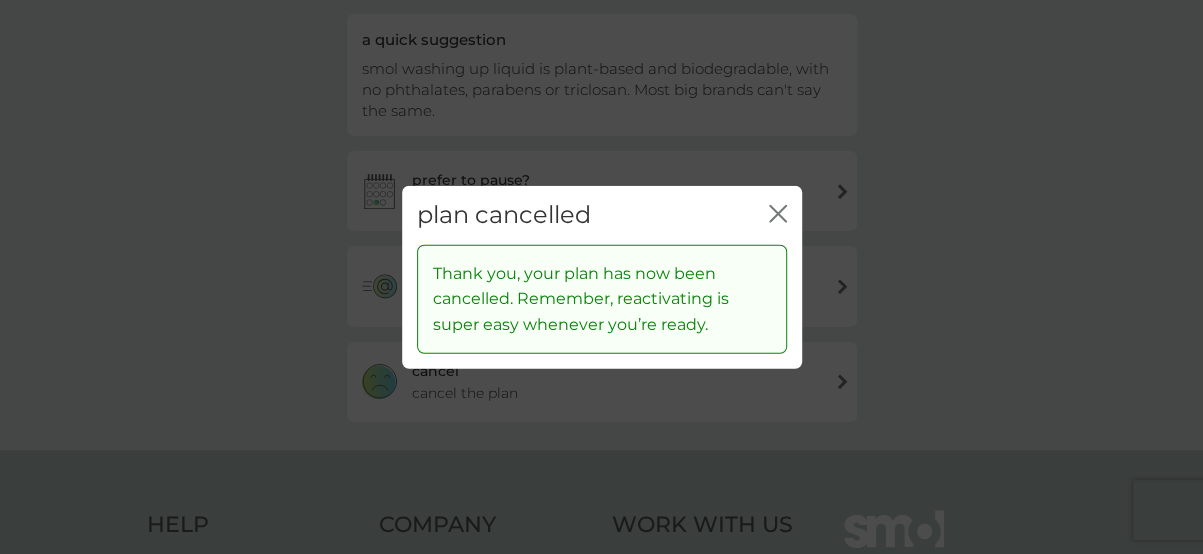 click on "close" 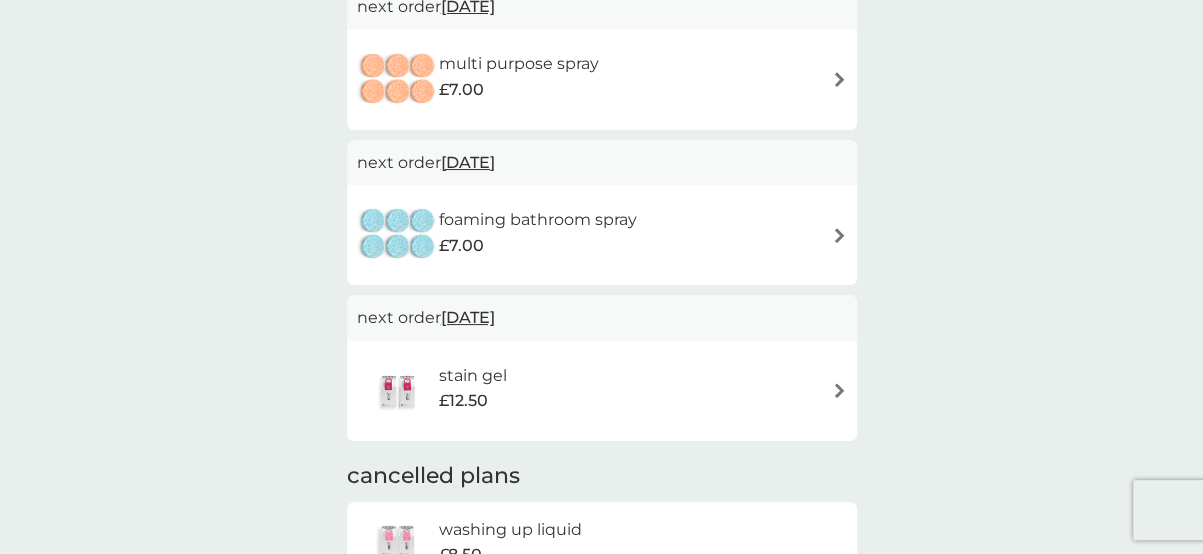 scroll, scrollTop: 1000, scrollLeft: 0, axis: vertical 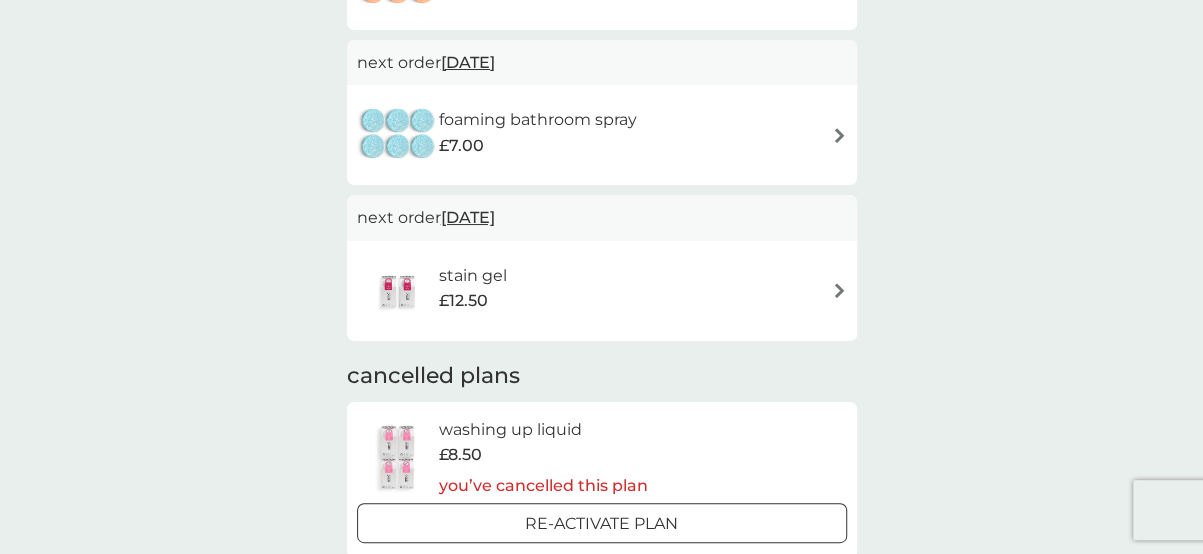 click on "stain gel £12.50" at bounding box center (602, 291) 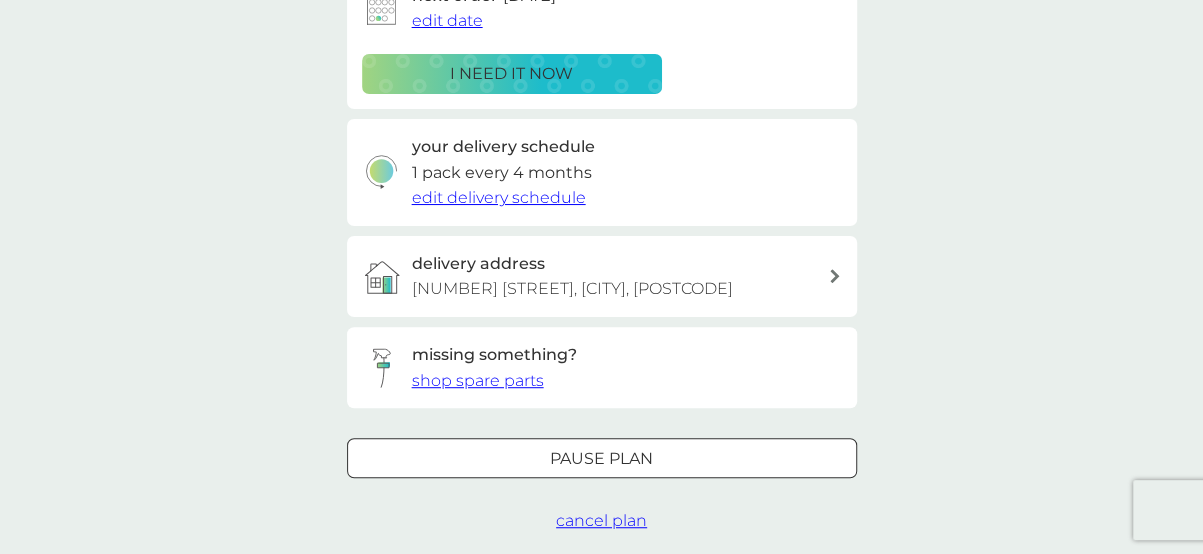 scroll, scrollTop: 500, scrollLeft: 0, axis: vertical 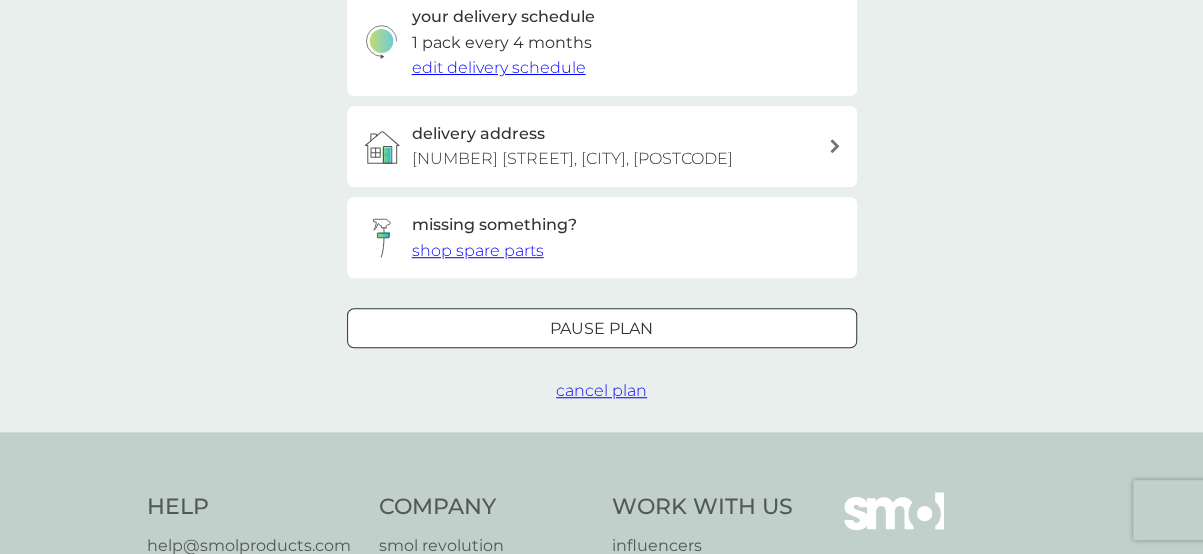 click on "cancel plan" at bounding box center [601, 390] 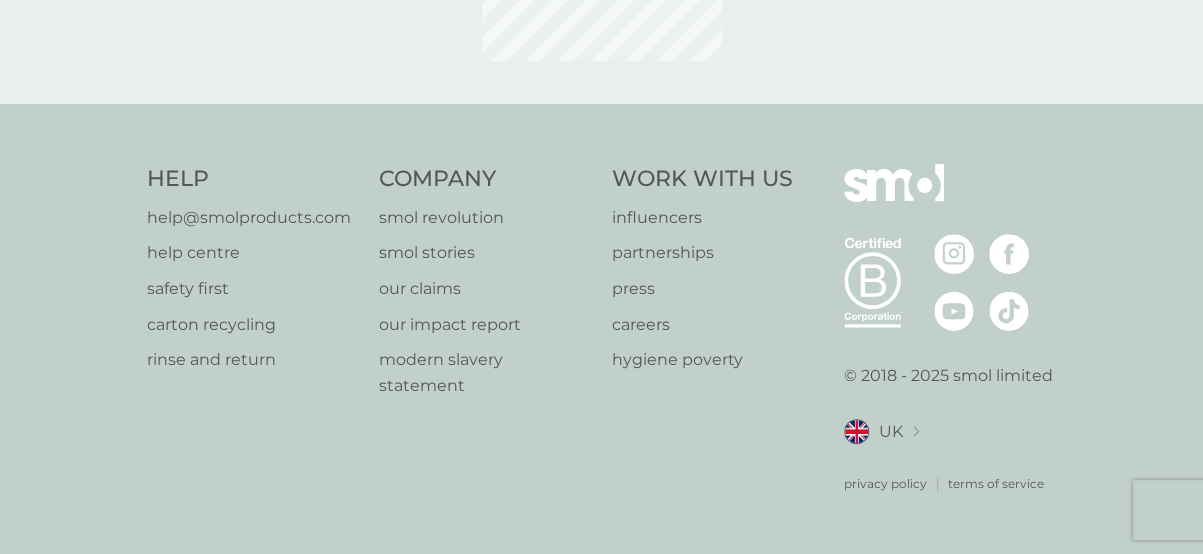 scroll, scrollTop: 0, scrollLeft: 0, axis: both 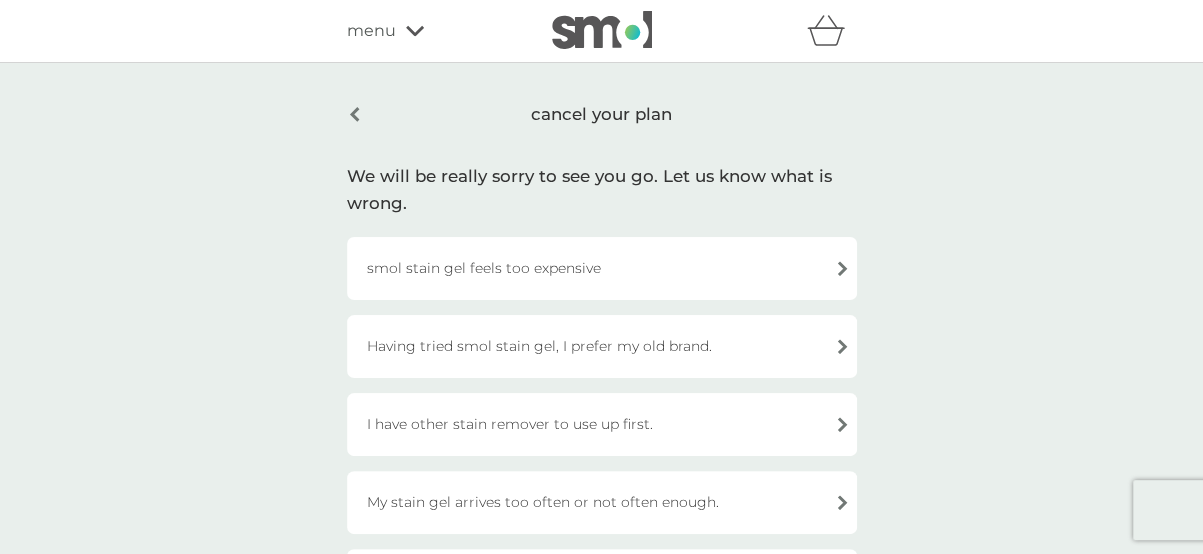 click on "smol stain gel feels too expensive" at bounding box center [602, 268] 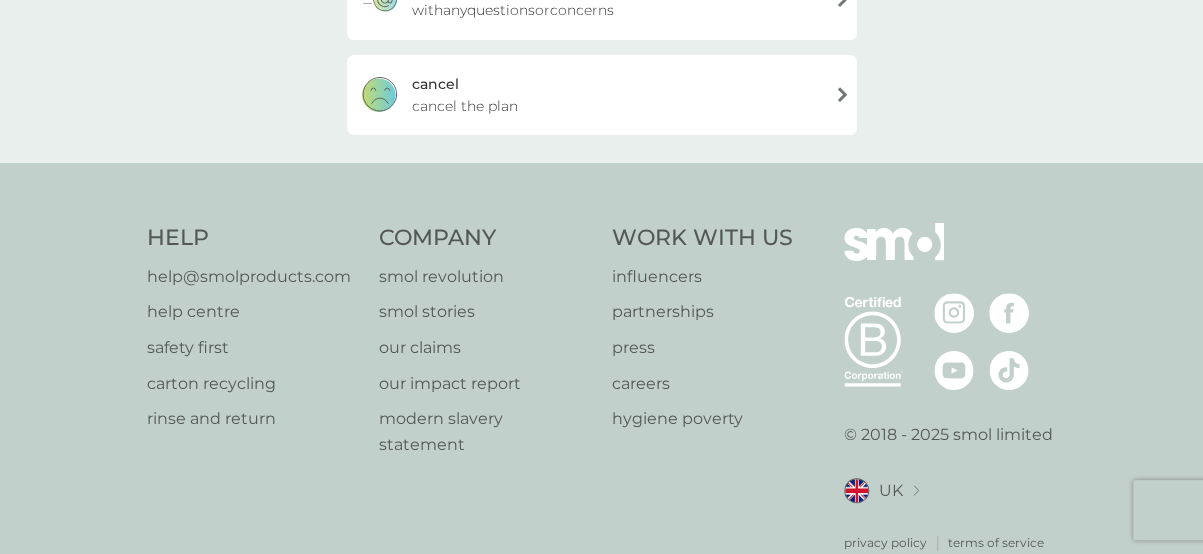 scroll, scrollTop: 466, scrollLeft: 0, axis: vertical 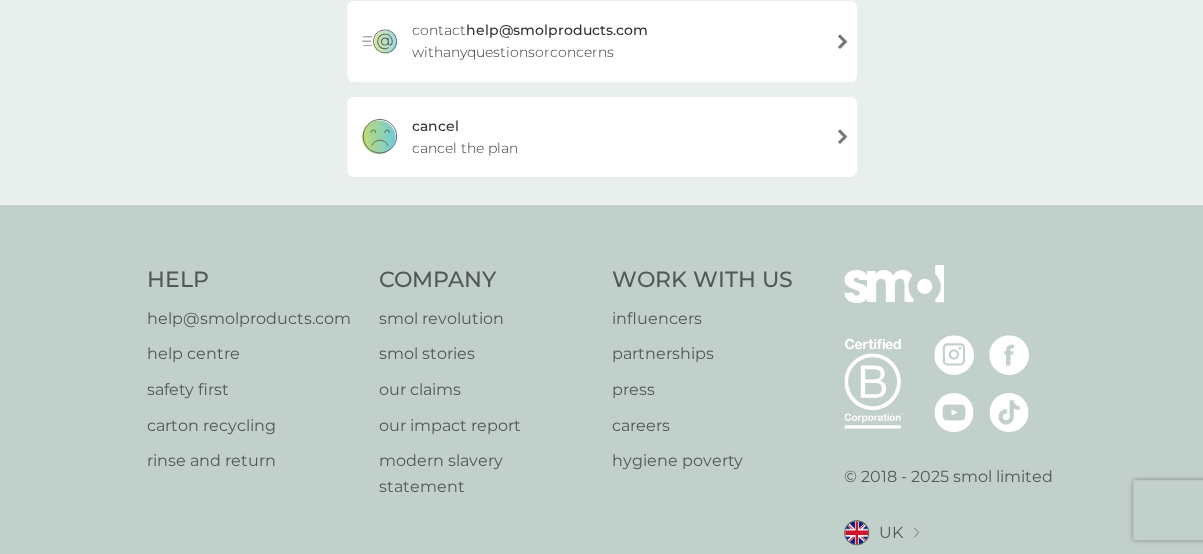 click on "cancel the plan" at bounding box center [465, 148] 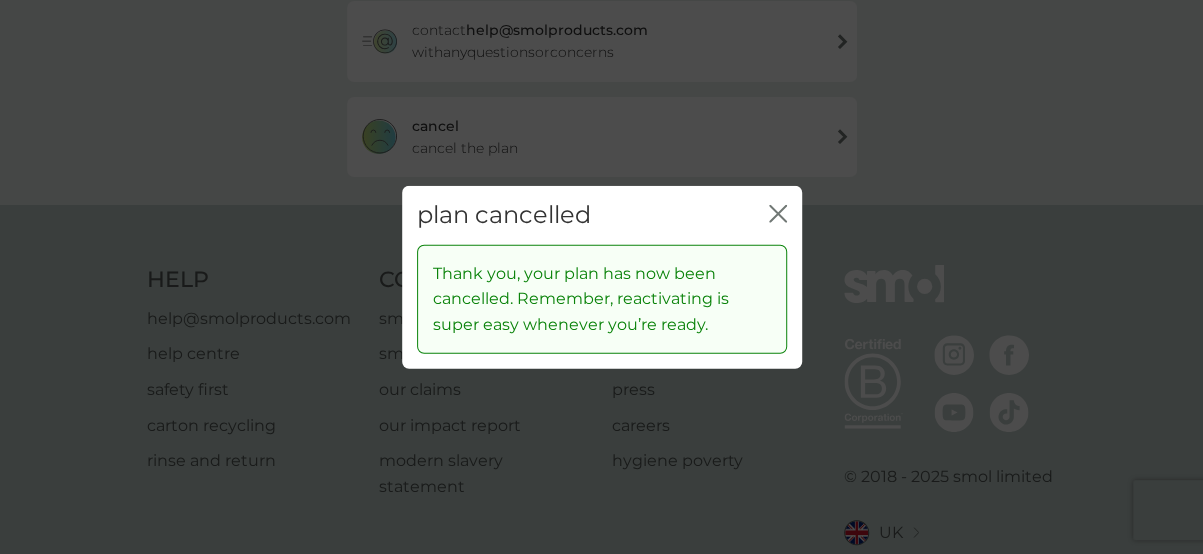 click on "close" 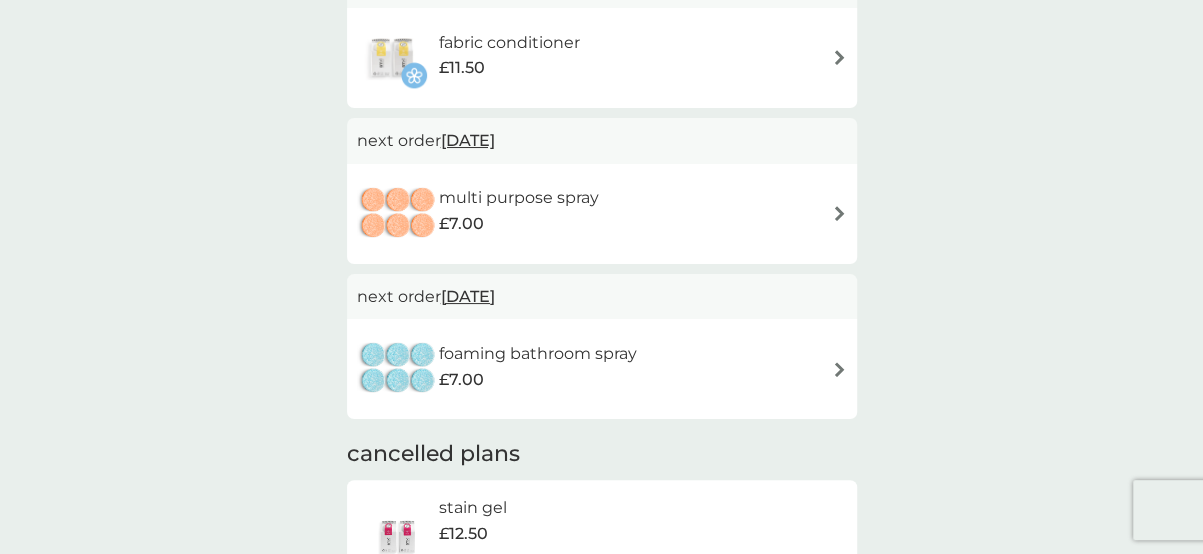 scroll, scrollTop: 600, scrollLeft: 0, axis: vertical 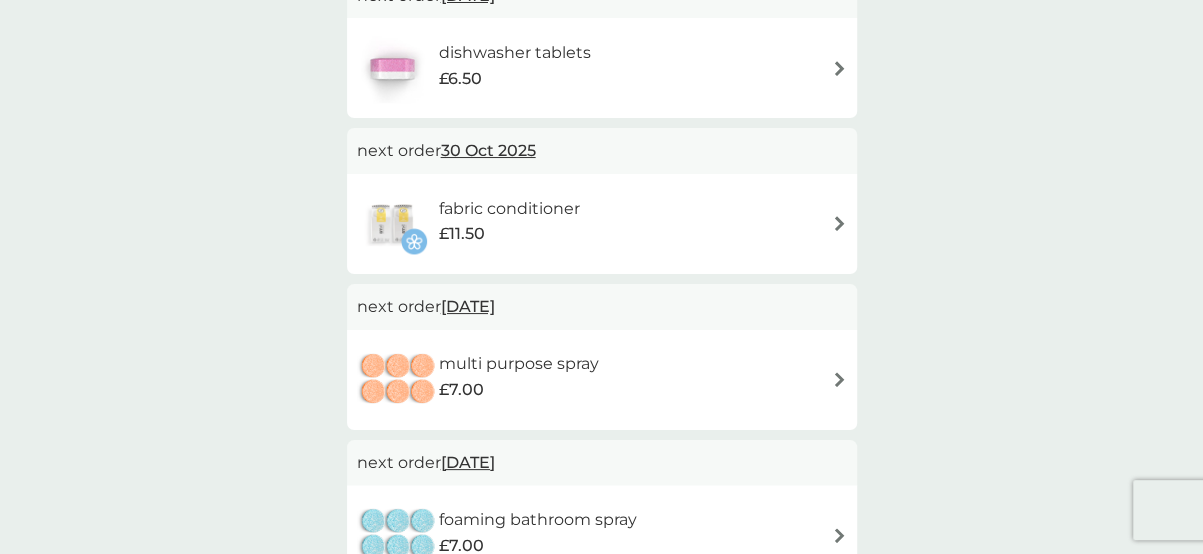click on "fabric conditioner" at bounding box center [508, 209] 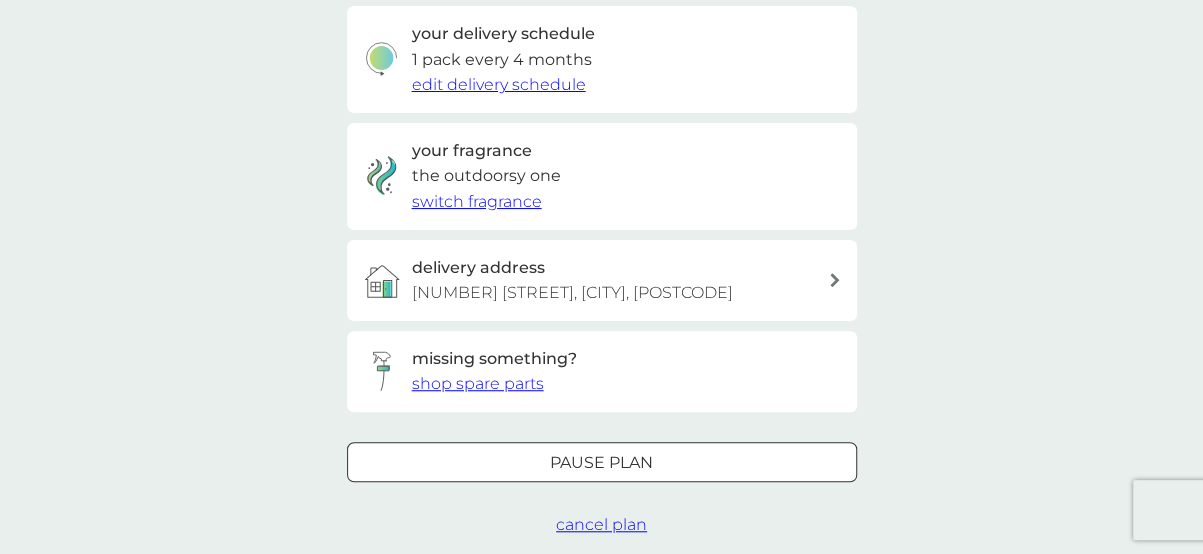 scroll, scrollTop: 800, scrollLeft: 0, axis: vertical 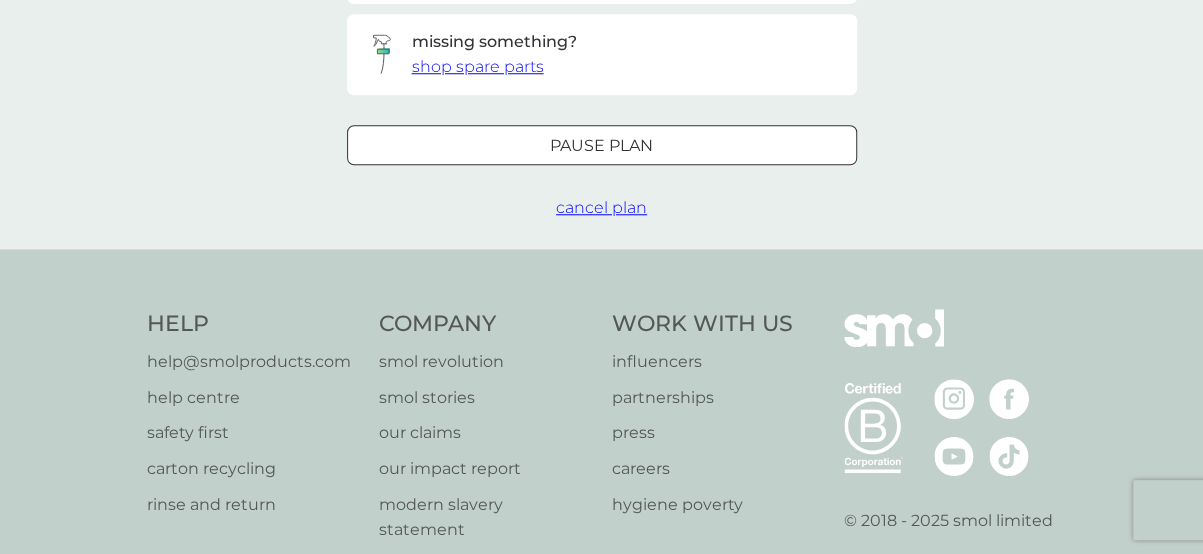 click on "cancel plan" at bounding box center (601, 207) 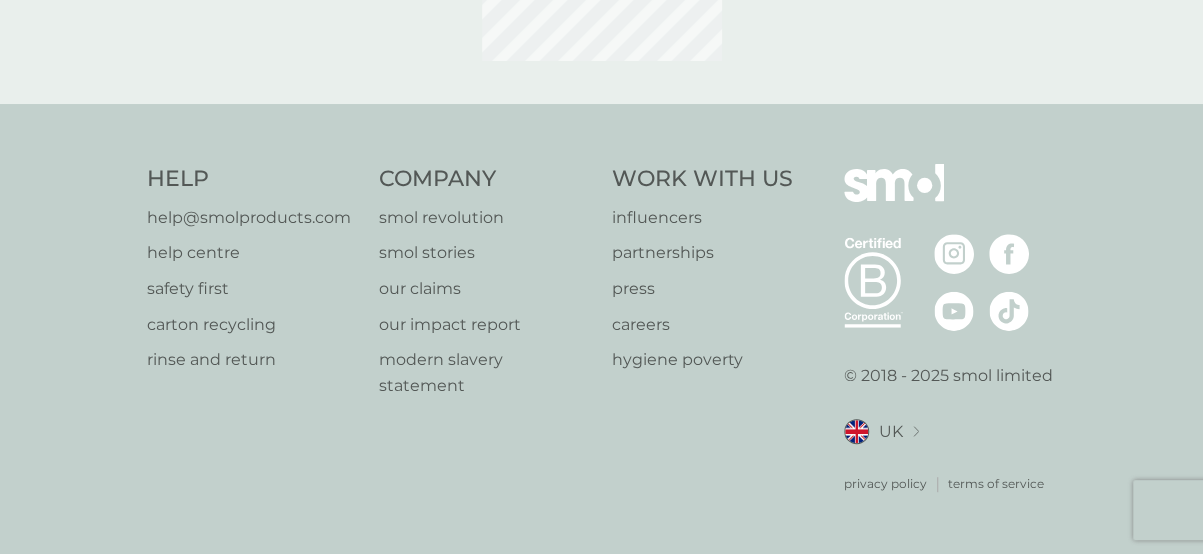 scroll, scrollTop: 0, scrollLeft: 0, axis: both 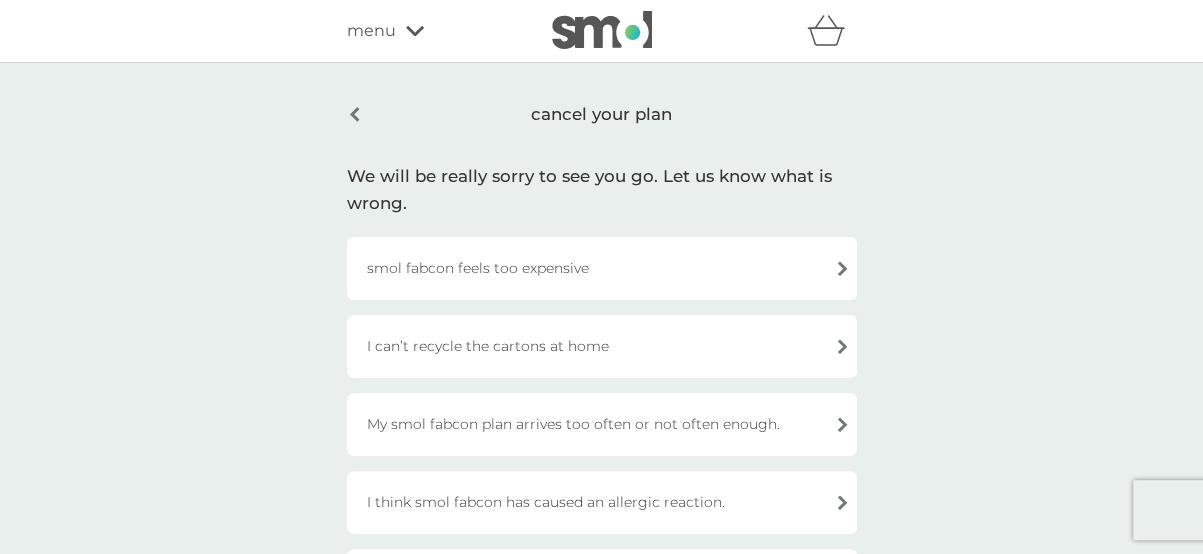 click on "smol fabcon feels too expensive" at bounding box center [602, 268] 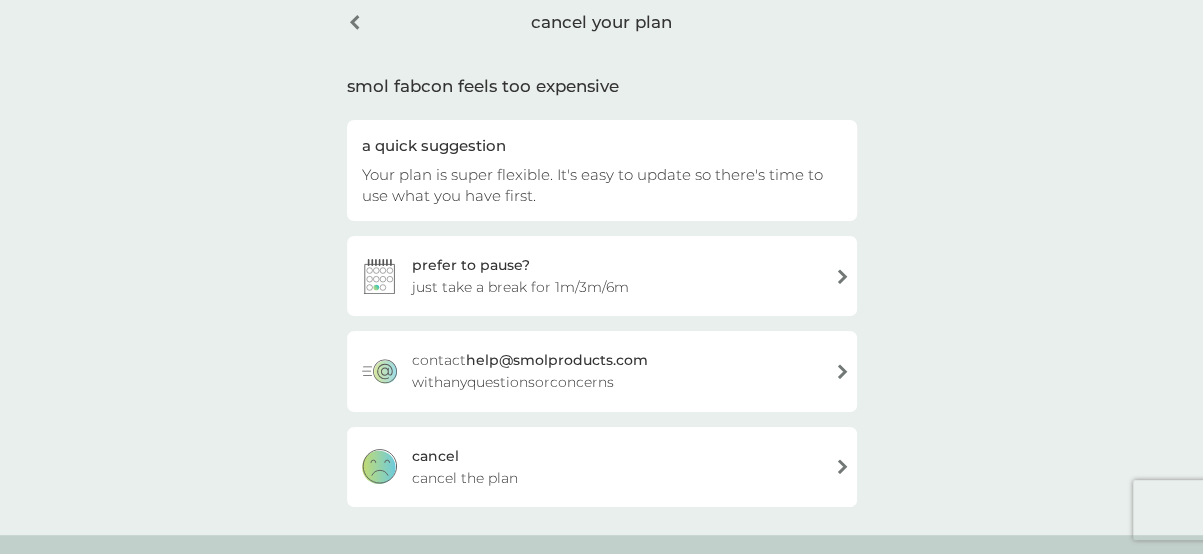 scroll, scrollTop: 400, scrollLeft: 0, axis: vertical 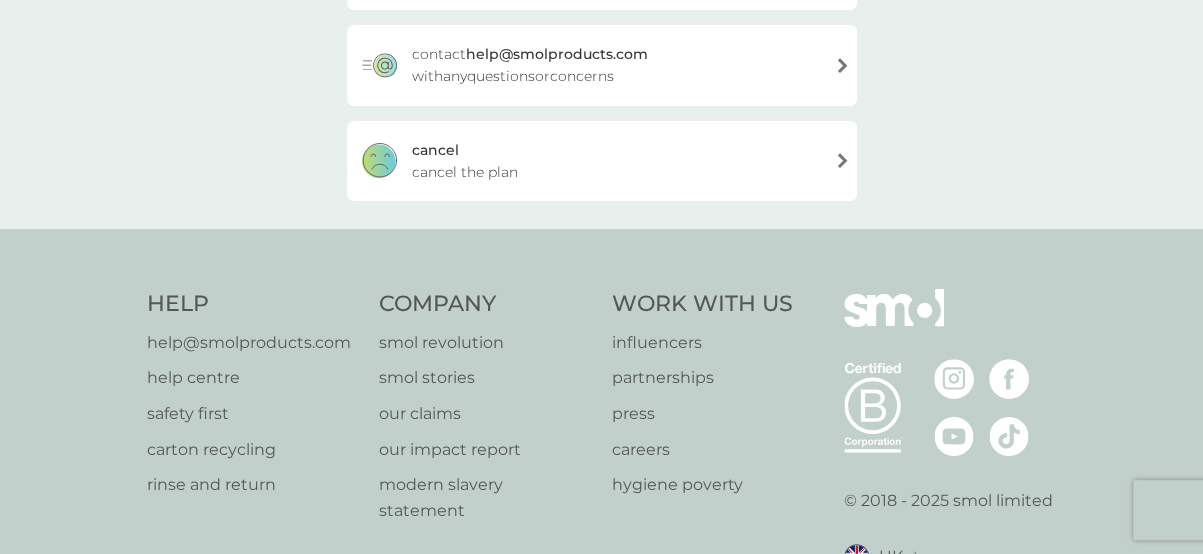 click on "cancel the plan" at bounding box center [465, 172] 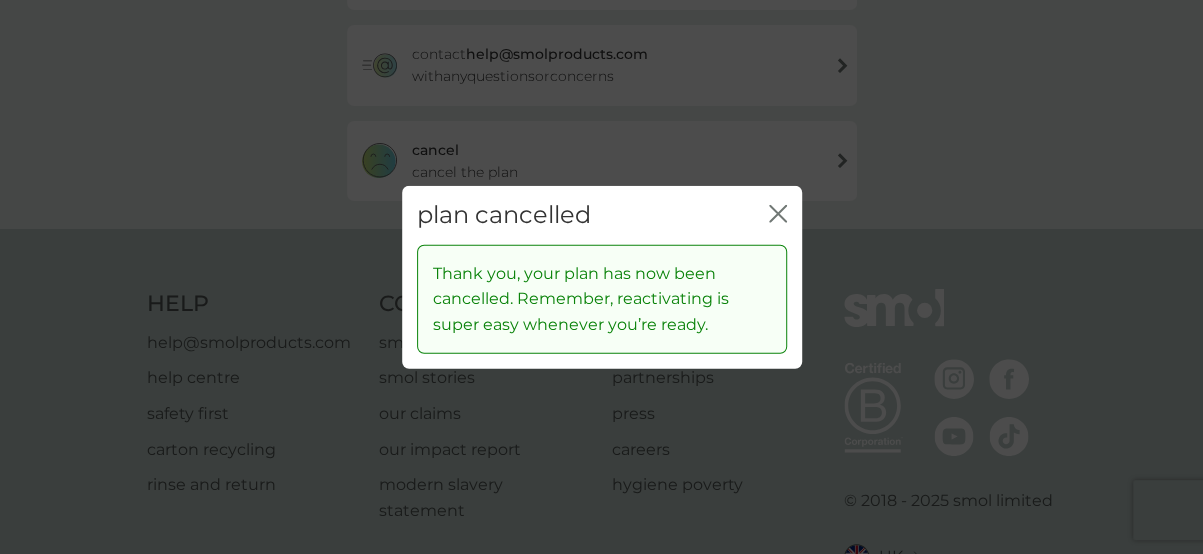 click on "plan cancelled close" at bounding box center [602, 215] 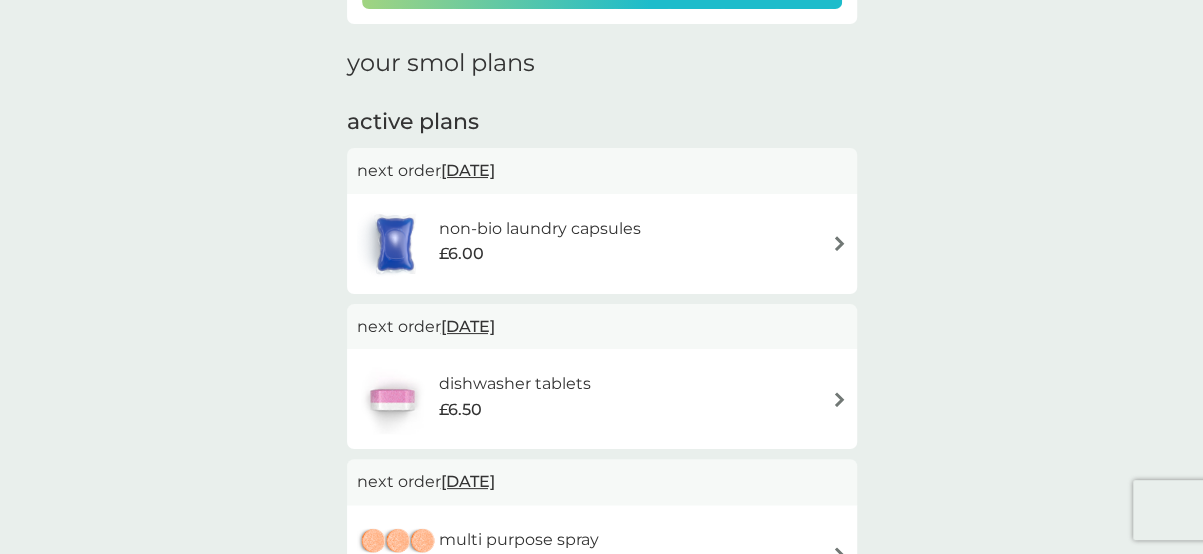 scroll, scrollTop: 300, scrollLeft: 0, axis: vertical 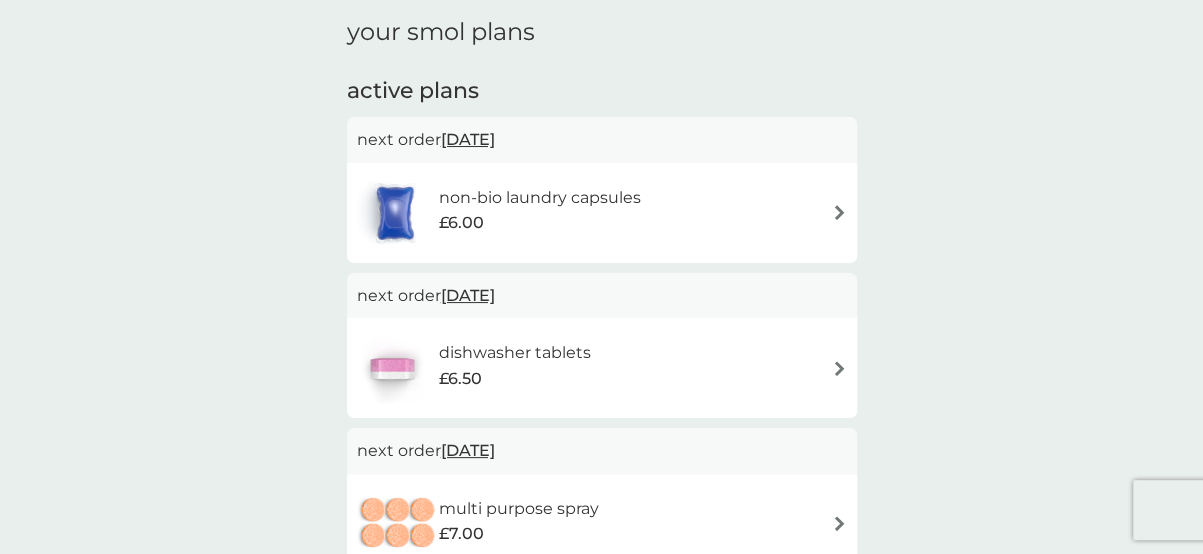click on "11 Aug 2025" at bounding box center (468, 139) 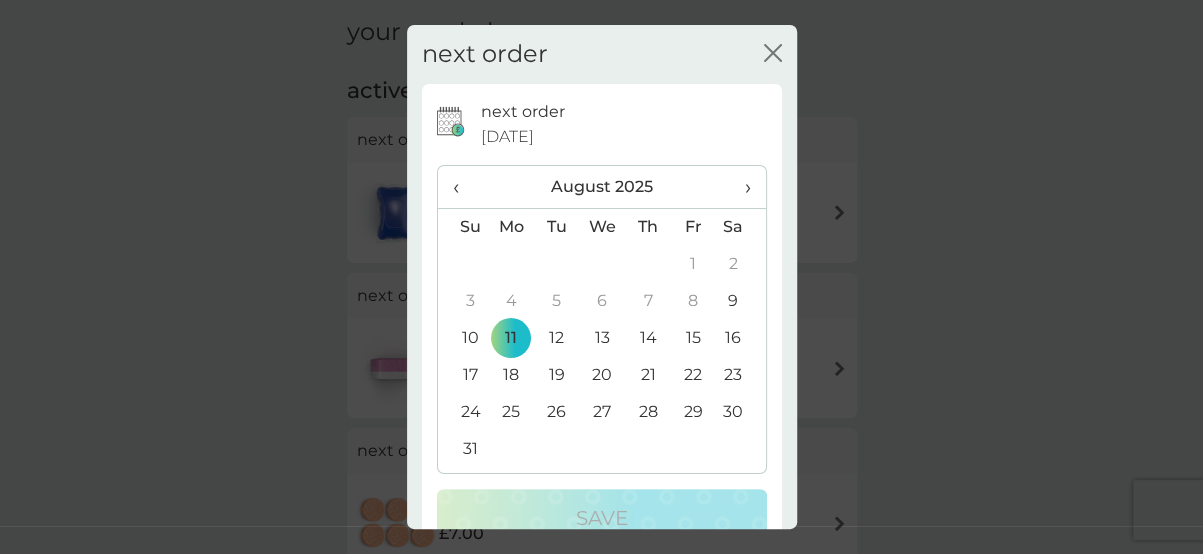 scroll, scrollTop: 46, scrollLeft: 0, axis: vertical 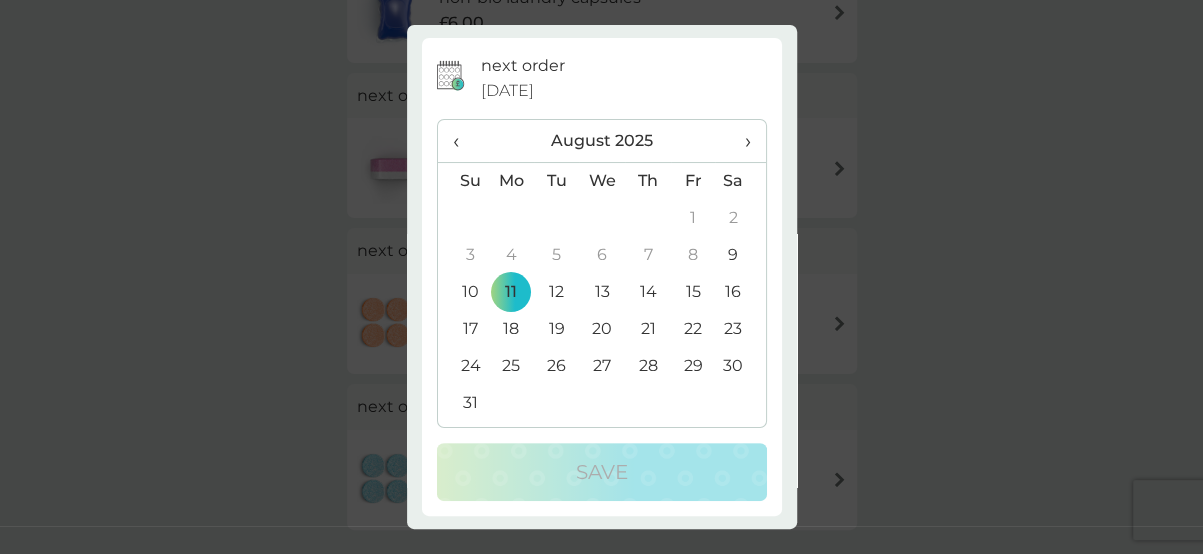 click on "next order close next order 11 Aug 2025 ‹ August 2025 › Su Mo Tu We Th Fr Sa 27 28 29 30 31 1 2 3 4 5 6 7 8 9 10 11 12 13 14 15 16 17 18 19 20 21 22 23 24 25 26 27 28 29 30 31 1 2 3 4 5 6 Save" at bounding box center [601, 277] 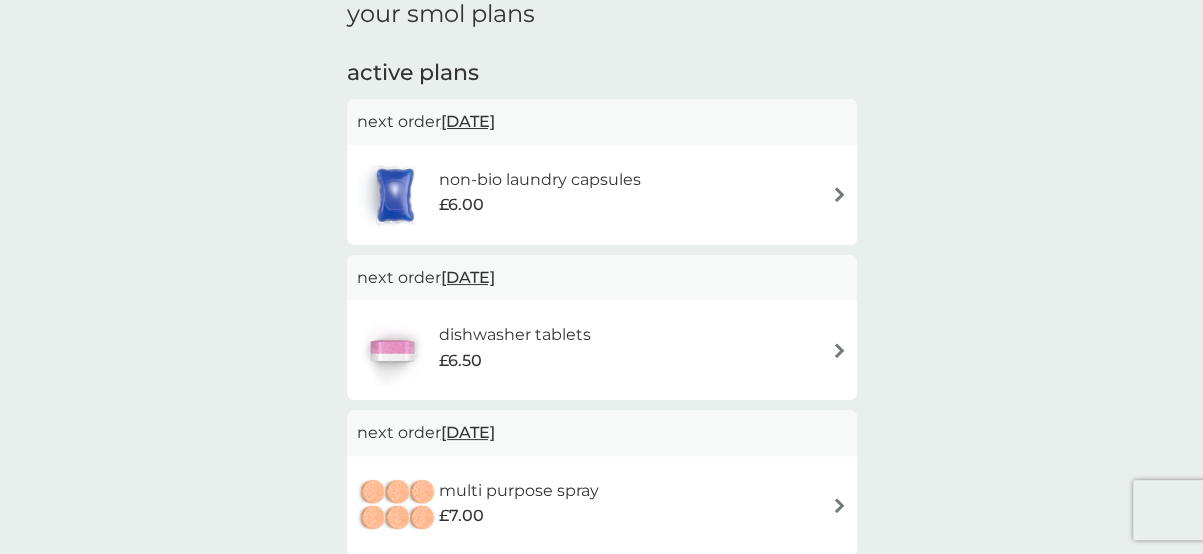 scroll, scrollTop: 300, scrollLeft: 0, axis: vertical 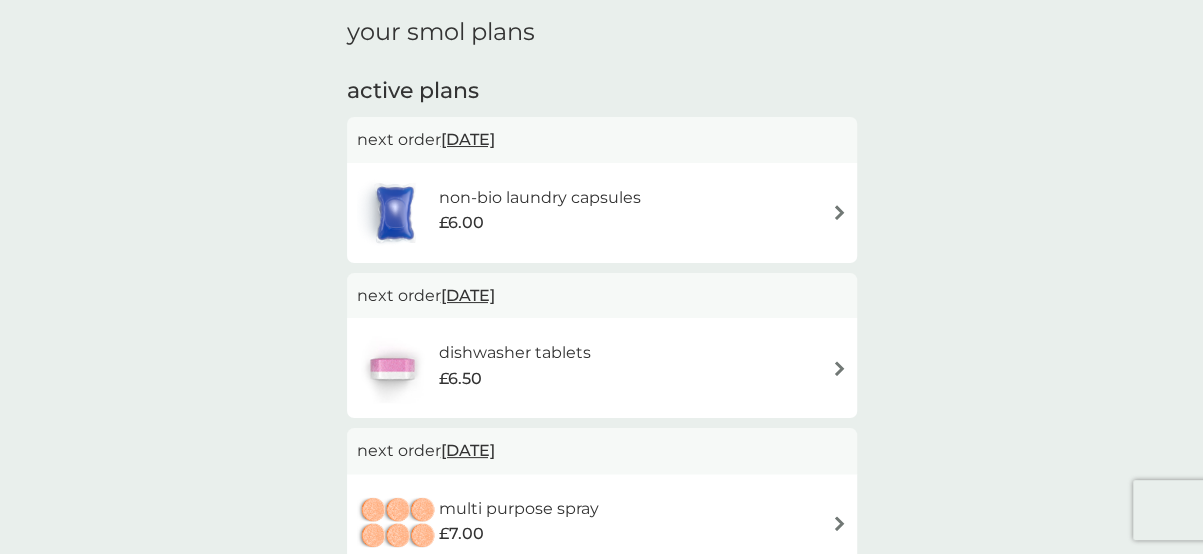 click on "11 Aug 2025" at bounding box center (468, 139) 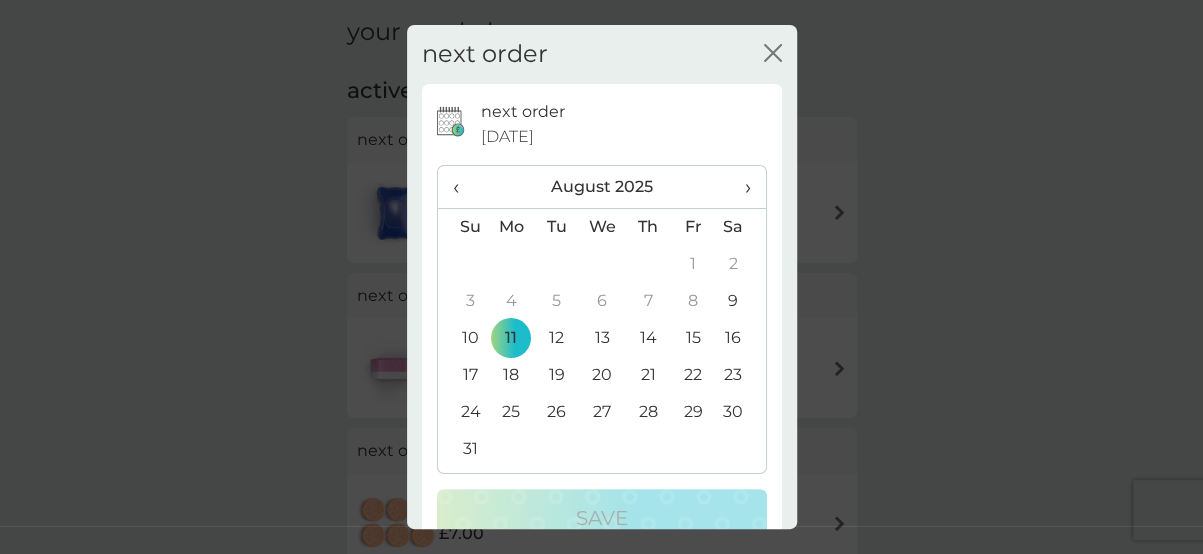 click on "›" at bounding box center [740, 187] 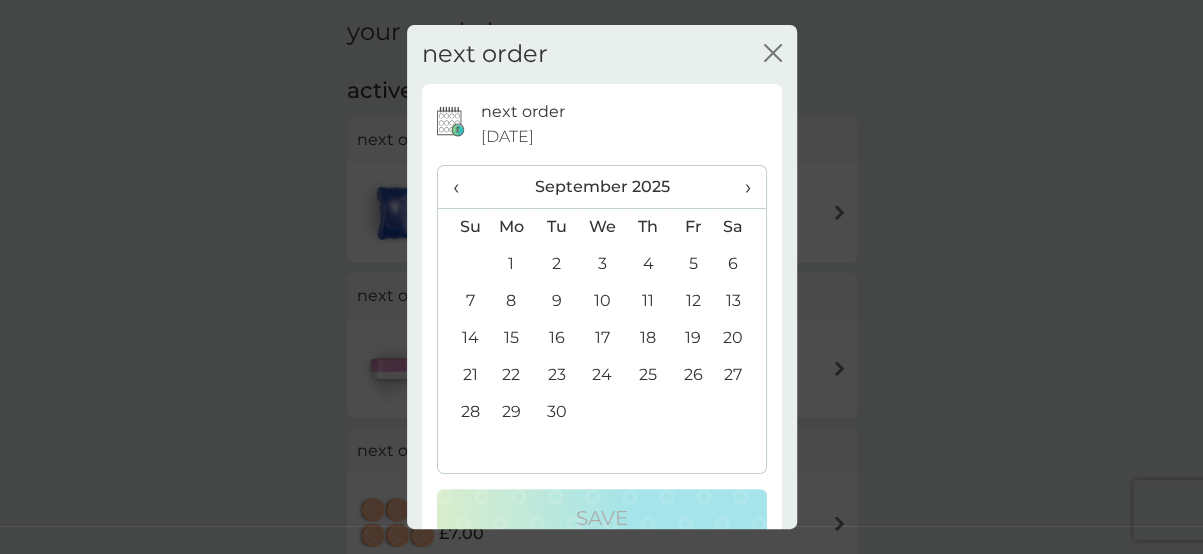 click on "30" at bounding box center [556, 412] 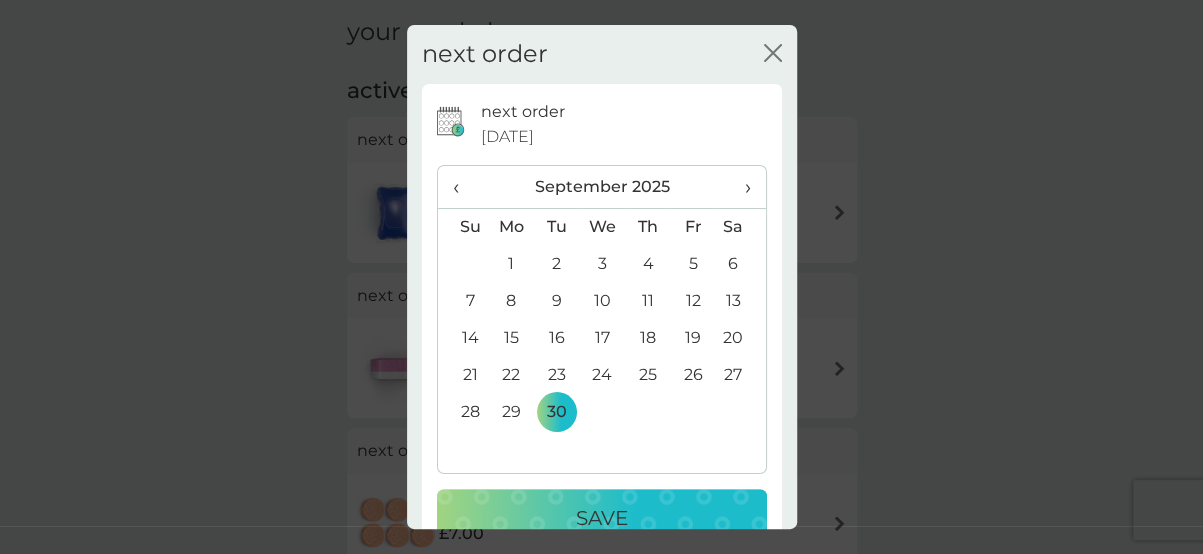 click on "Save" at bounding box center [602, 518] 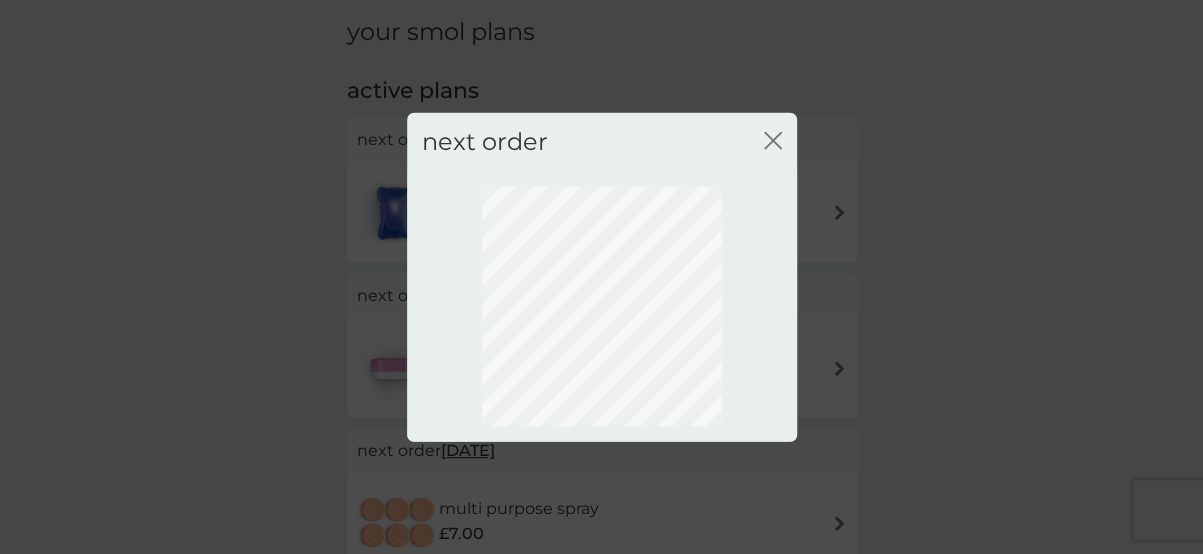 scroll, scrollTop: 284, scrollLeft: 0, axis: vertical 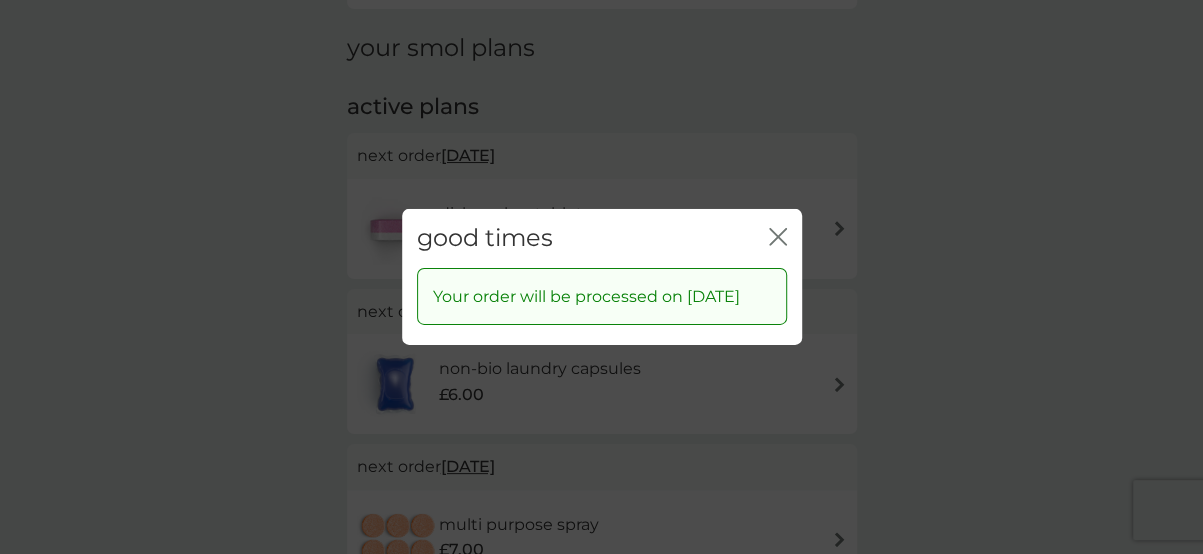click 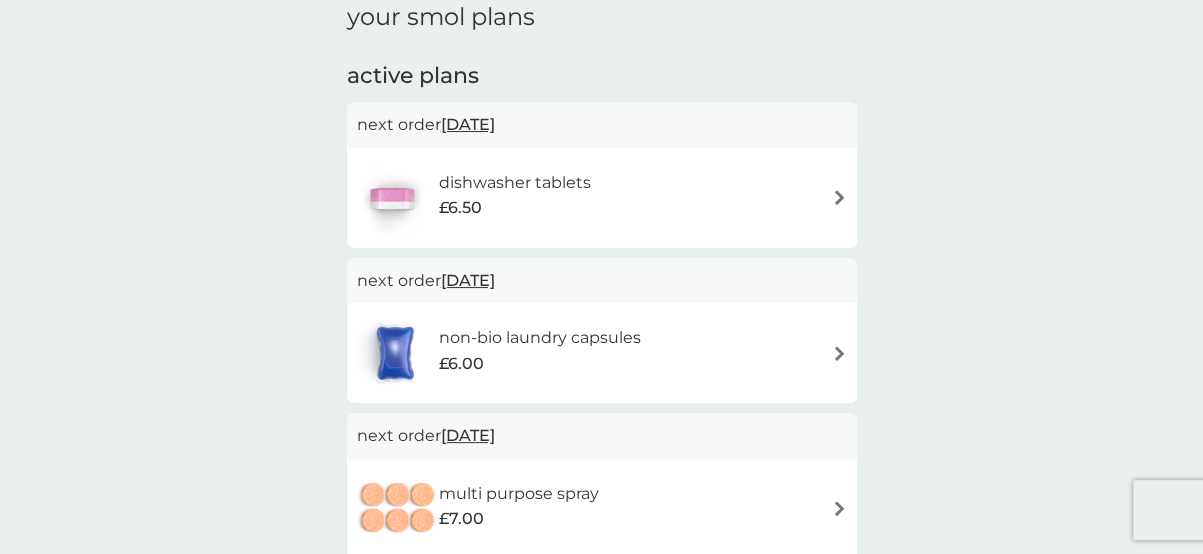 scroll, scrollTop: 284, scrollLeft: 0, axis: vertical 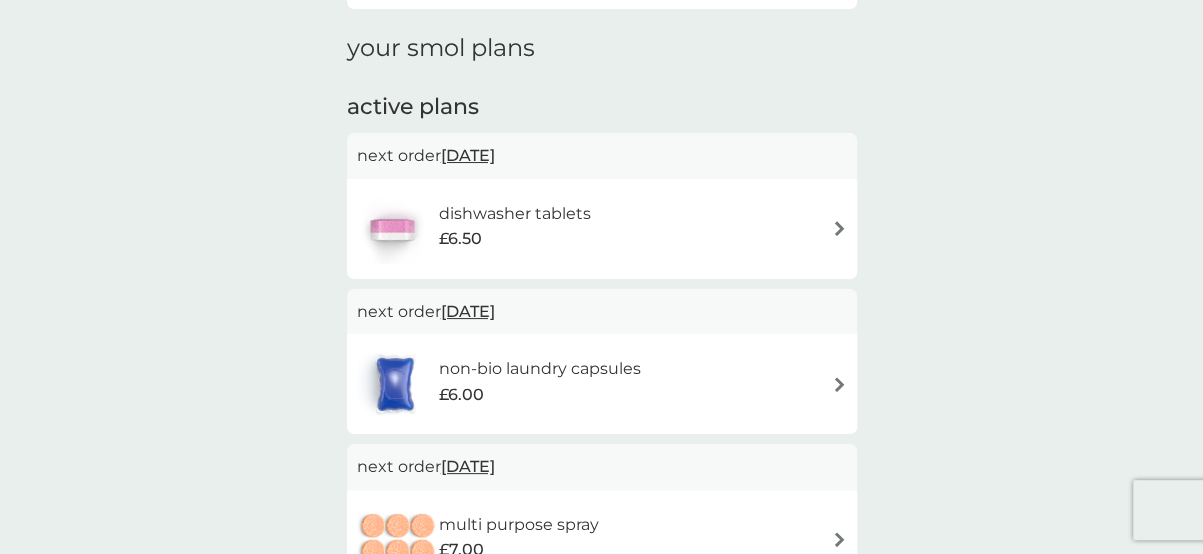 click on "11 Aug 2025" at bounding box center (468, 155) 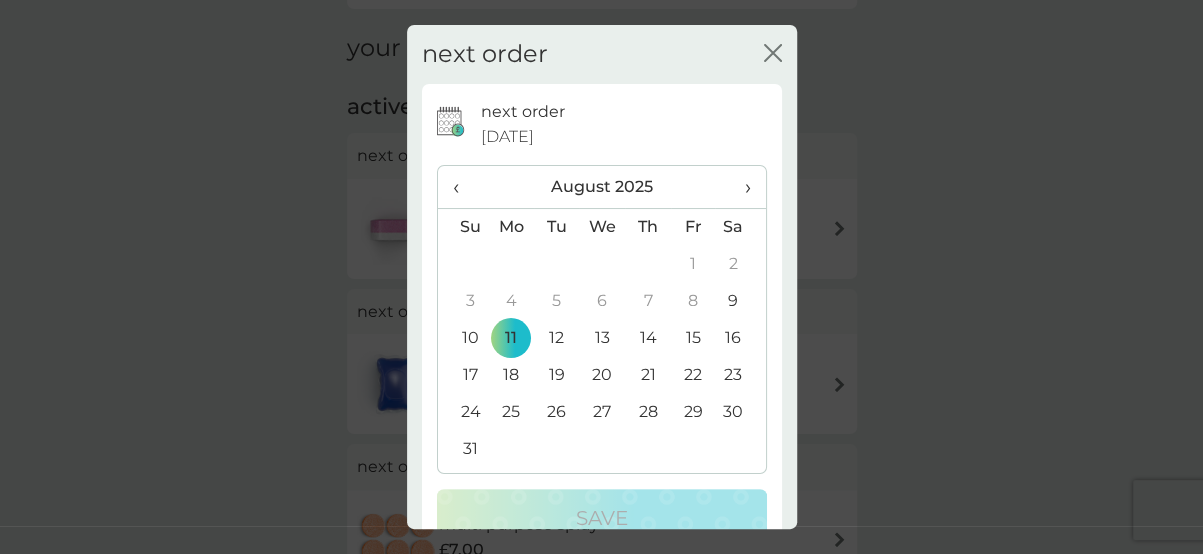click on "›" at bounding box center (740, 187) 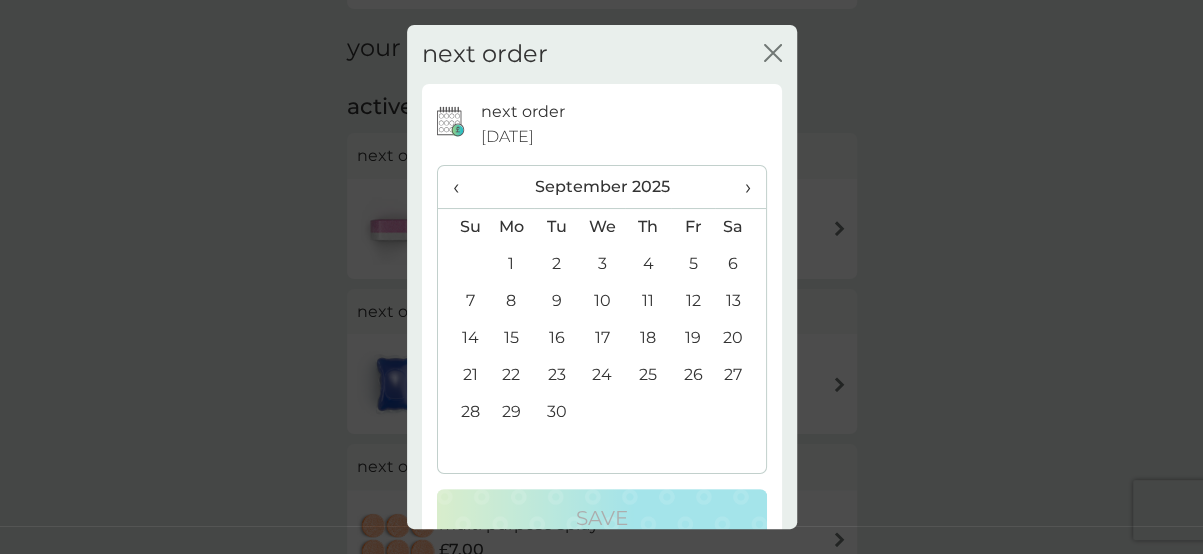 click on "30" at bounding box center (556, 412) 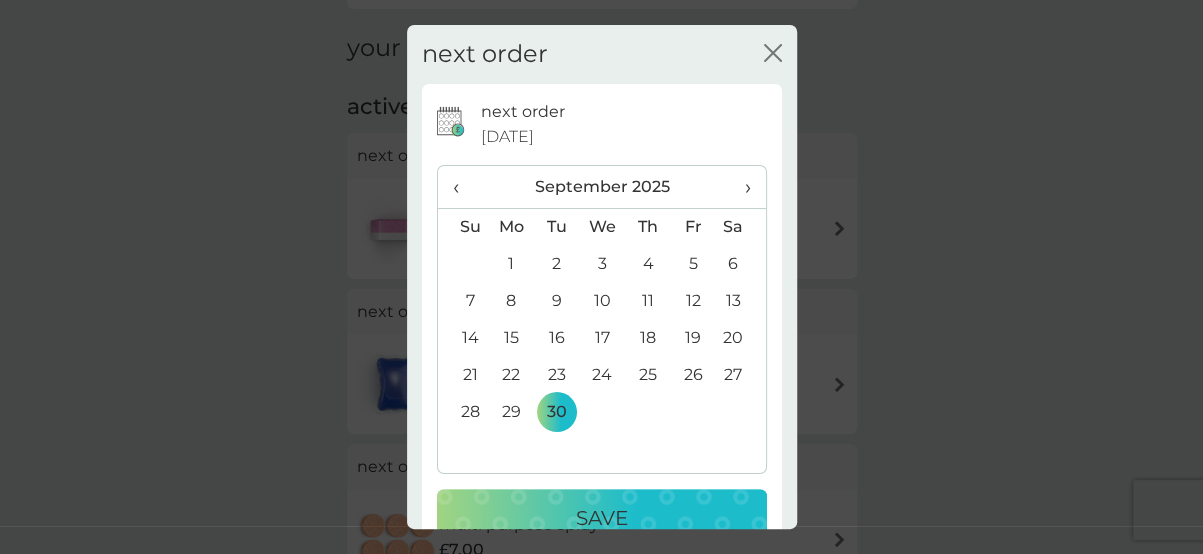 click on "Save" at bounding box center (602, 518) 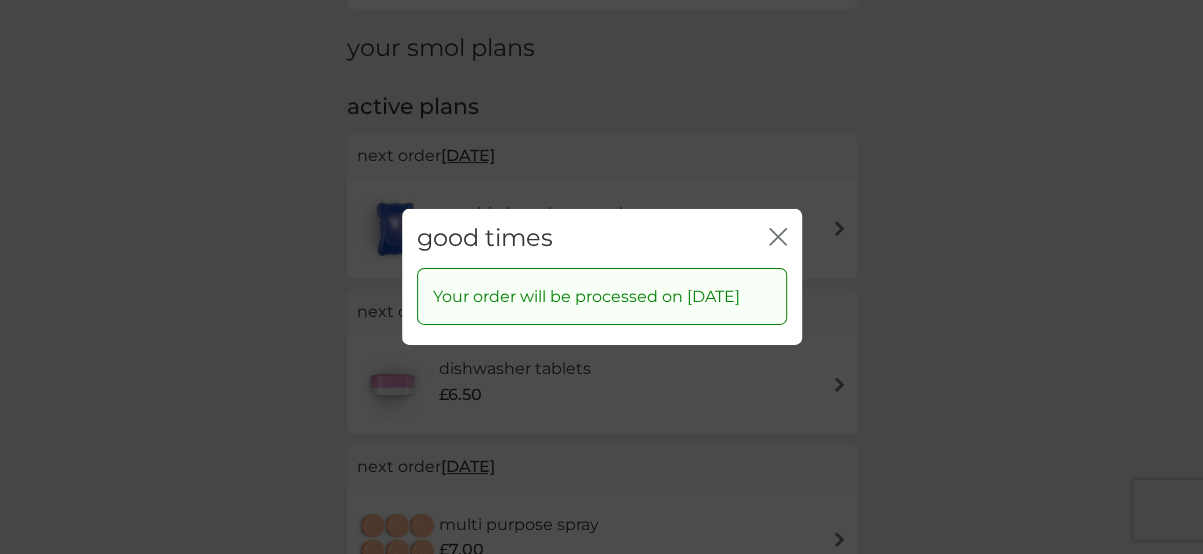 click 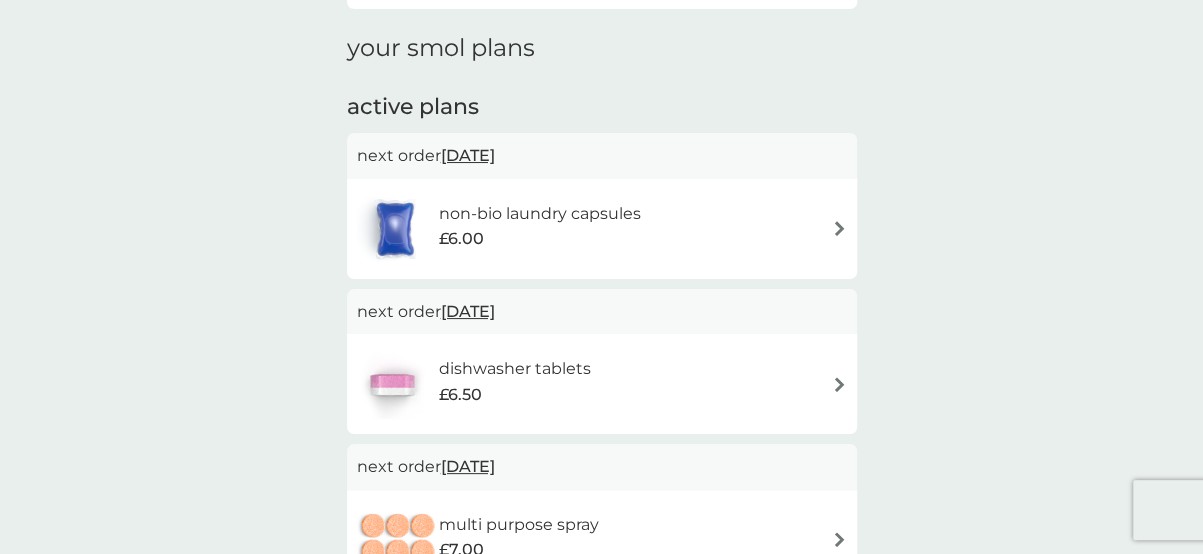 scroll, scrollTop: 0, scrollLeft: 0, axis: both 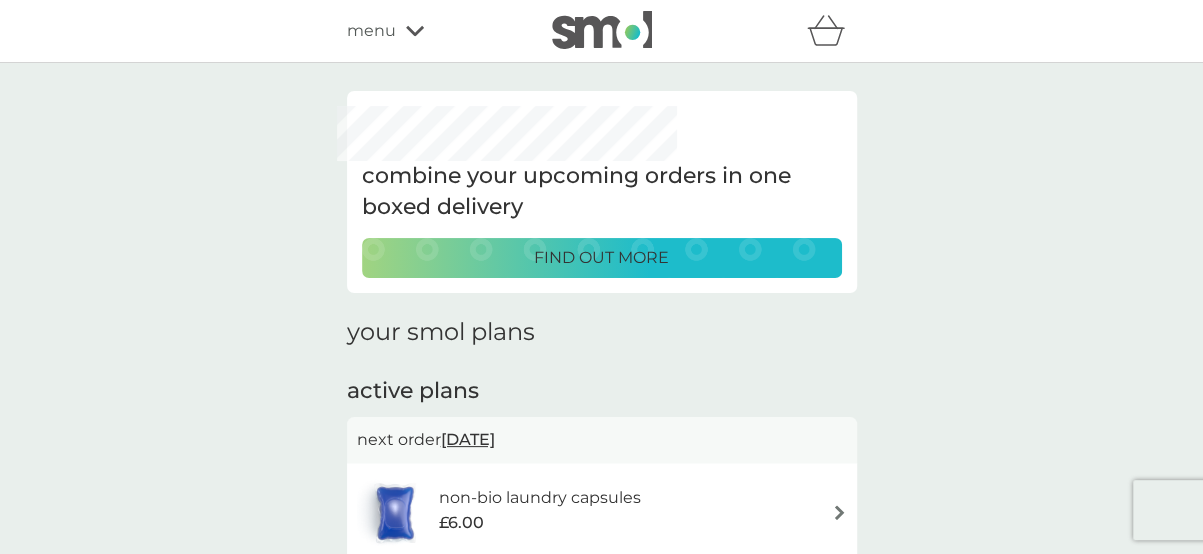 click on "menu" at bounding box center (371, 31) 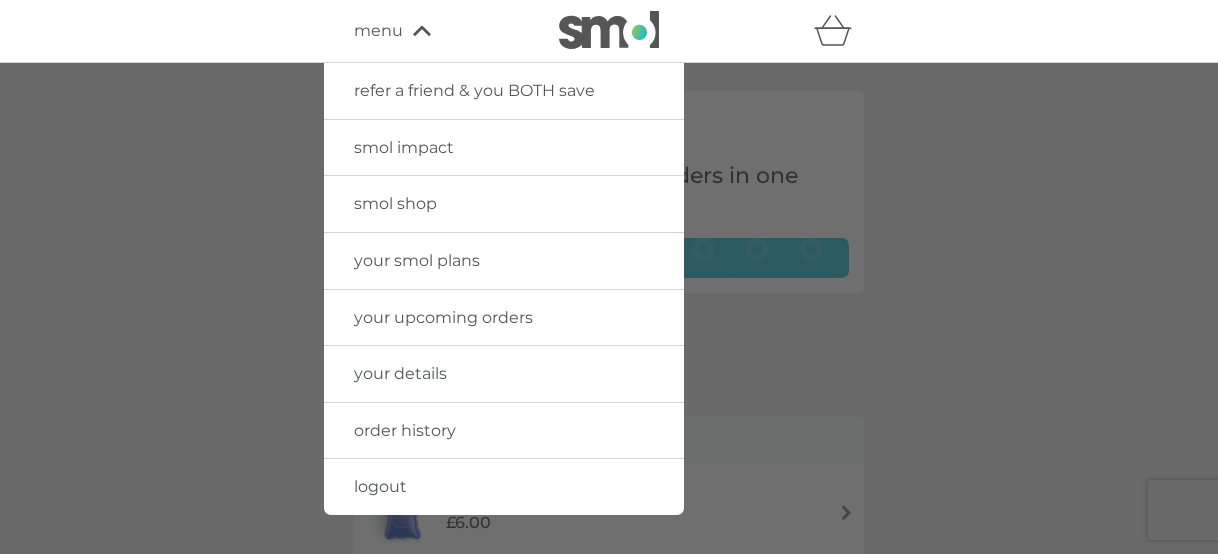 click on "smol shop" at bounding box center [395, 203] 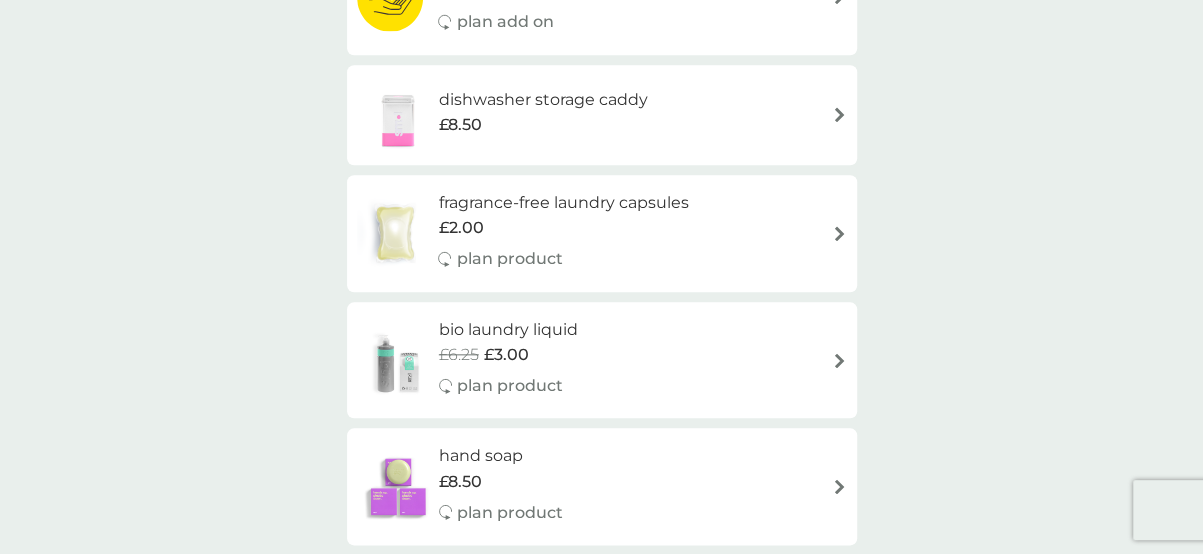 scroll, scrollTop: 900, scrollLeft: 0, axis: vertical 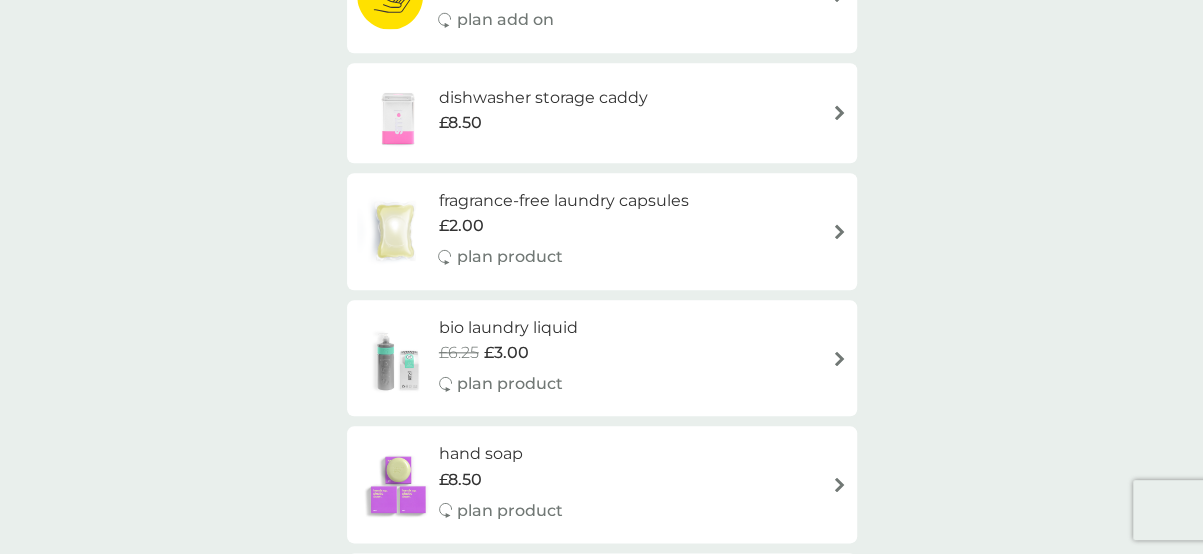 click on "bio laundry liquid" at bounding box center (508, 328) 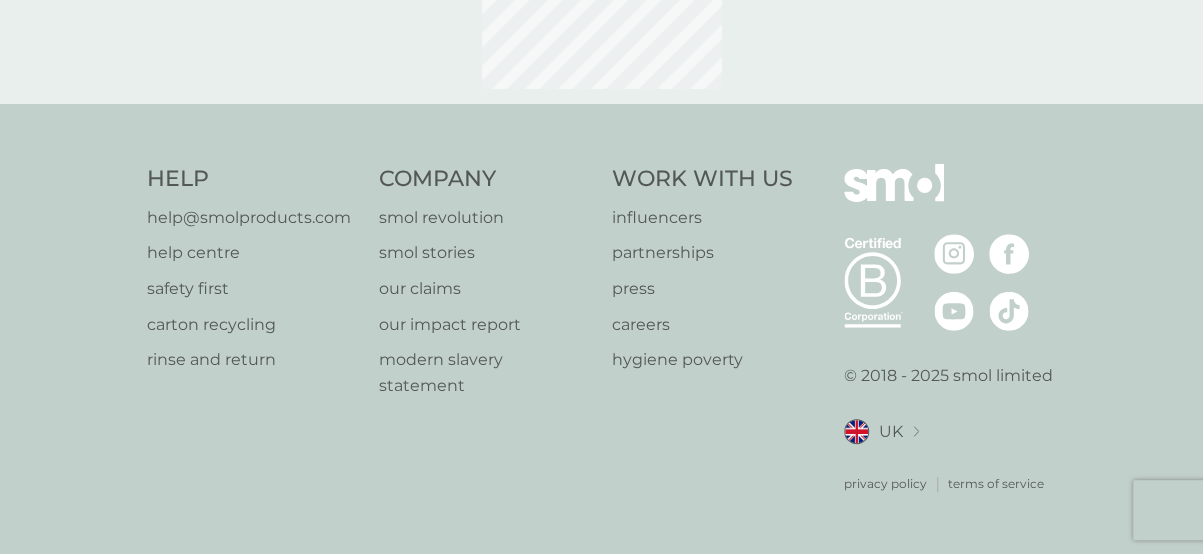 scroll, scrollTop: 0, scrollLeft: 0, axis: both 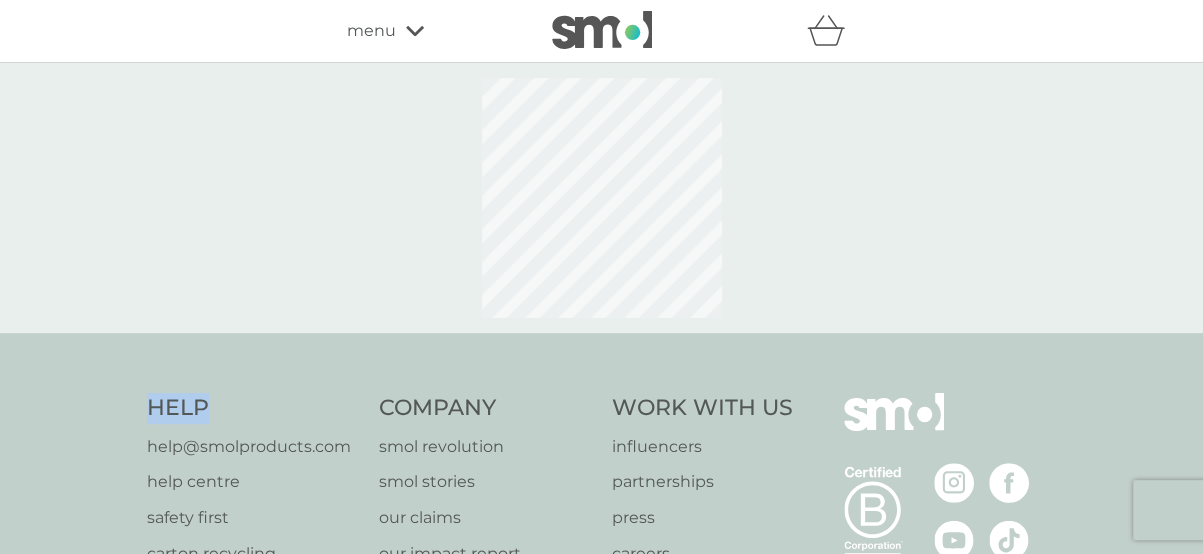 select on "91" 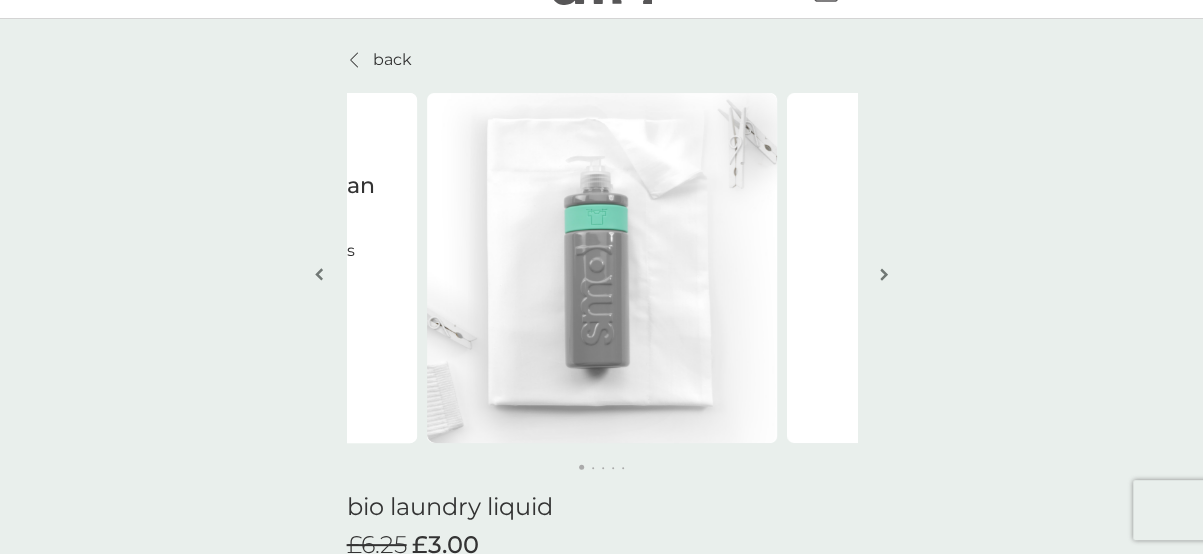 scroll, scrollTop: 0, scrollLeft: 0, axis: both 